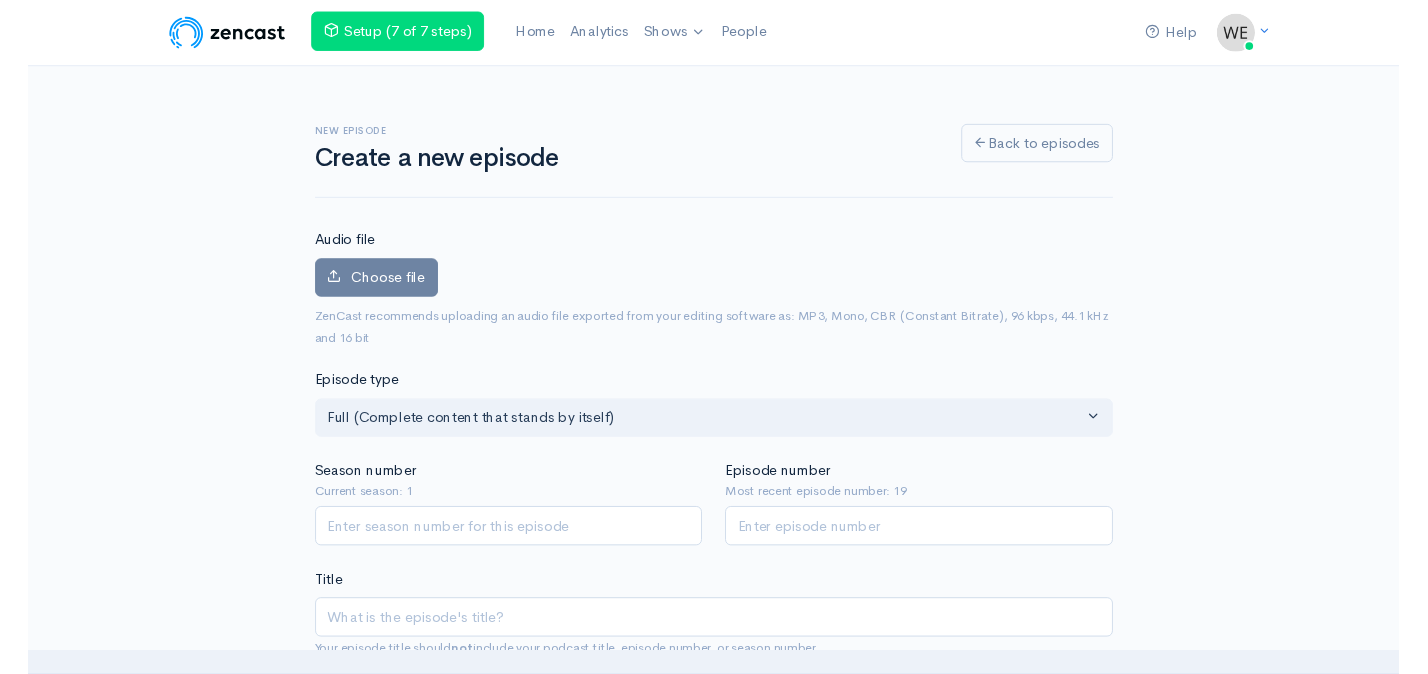 scroll, scrollTop: 0, scrollLeft: 0, axis: both 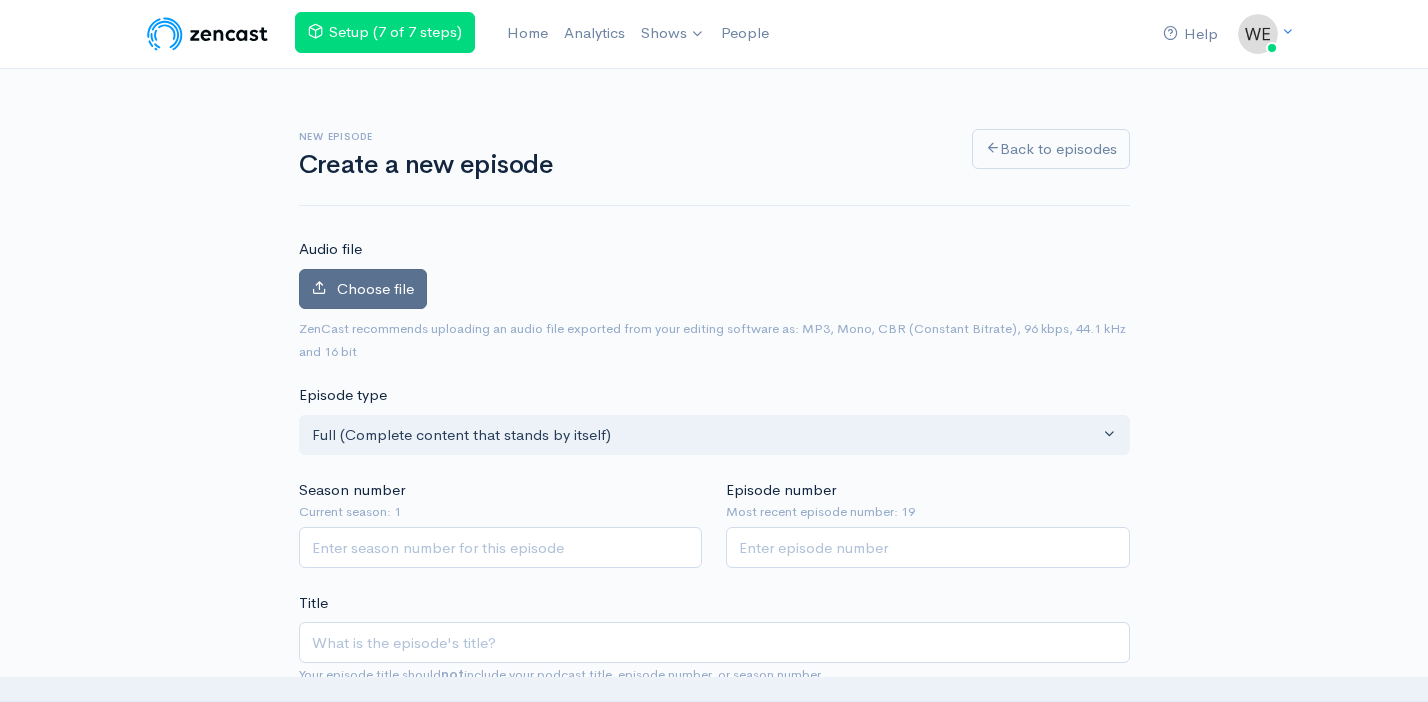 click on "Choose file" at bounding box center [375, 288] 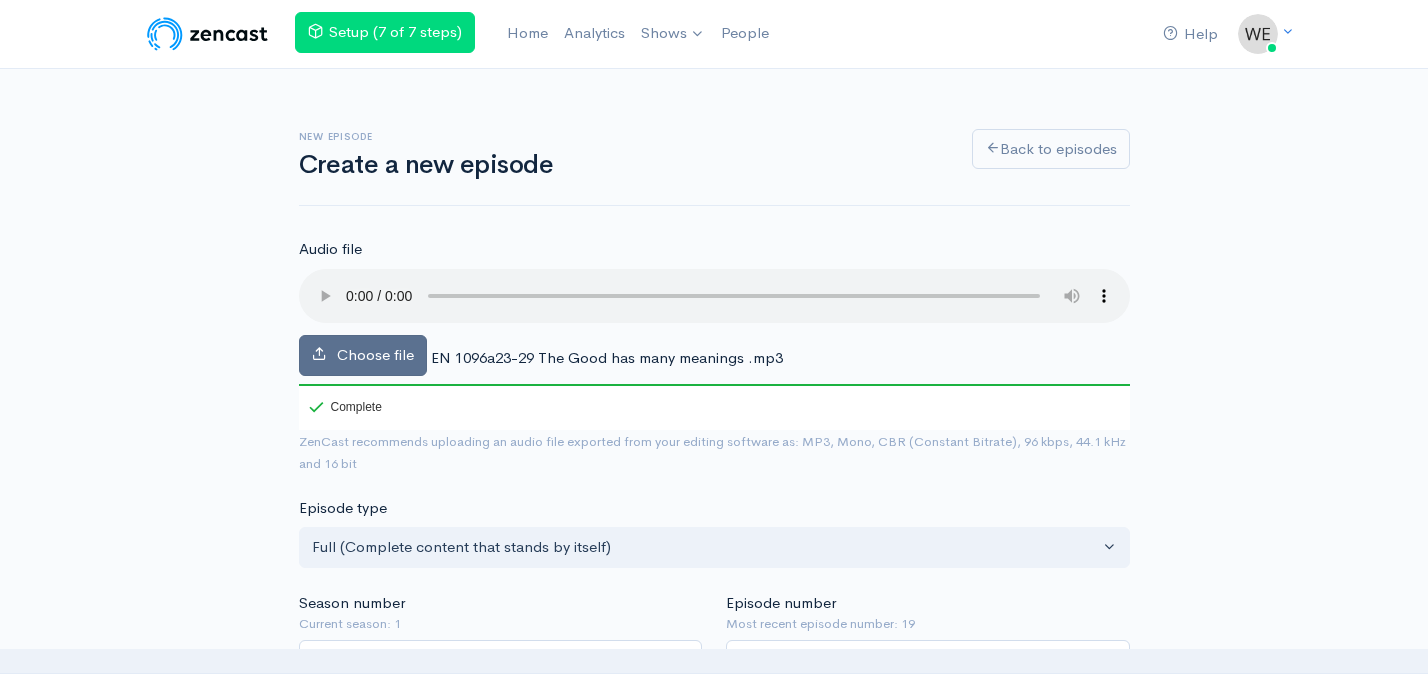 click on "Choose file" at bounding box center [375, 354] 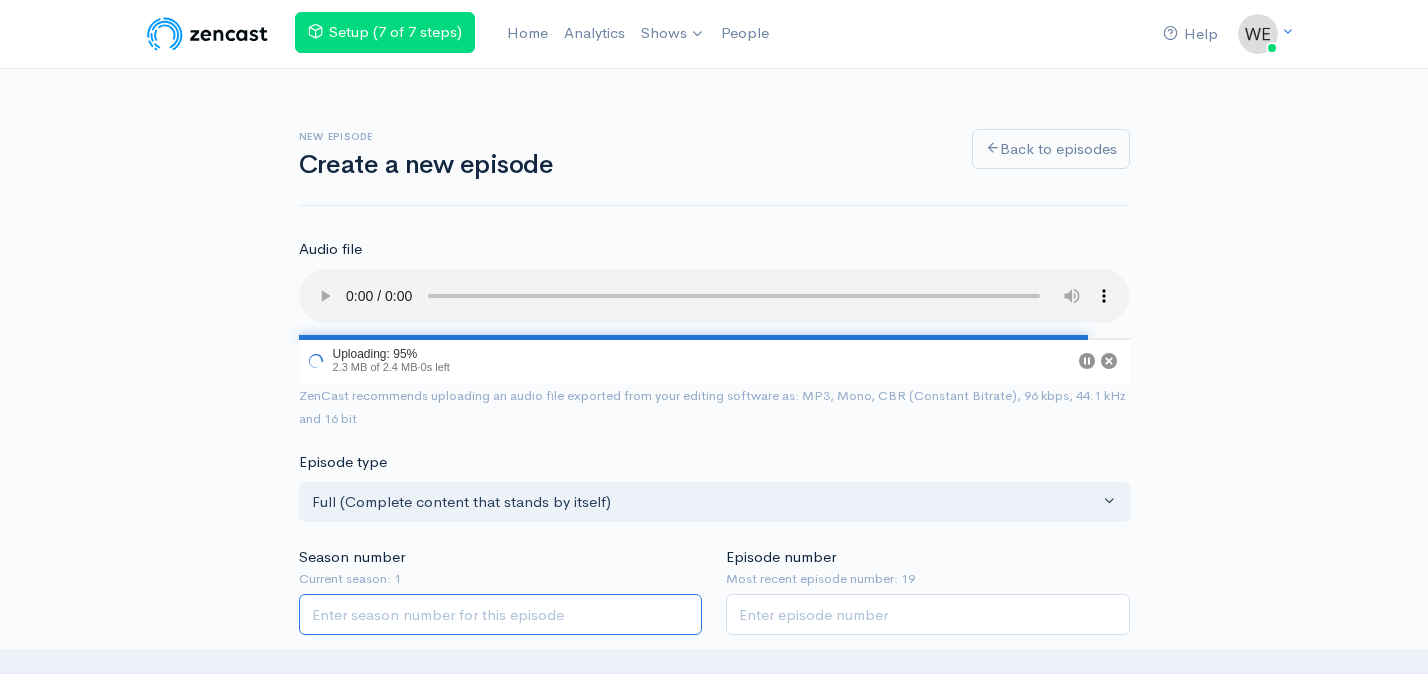 click on "Season number" at bounding box center [501, 614] 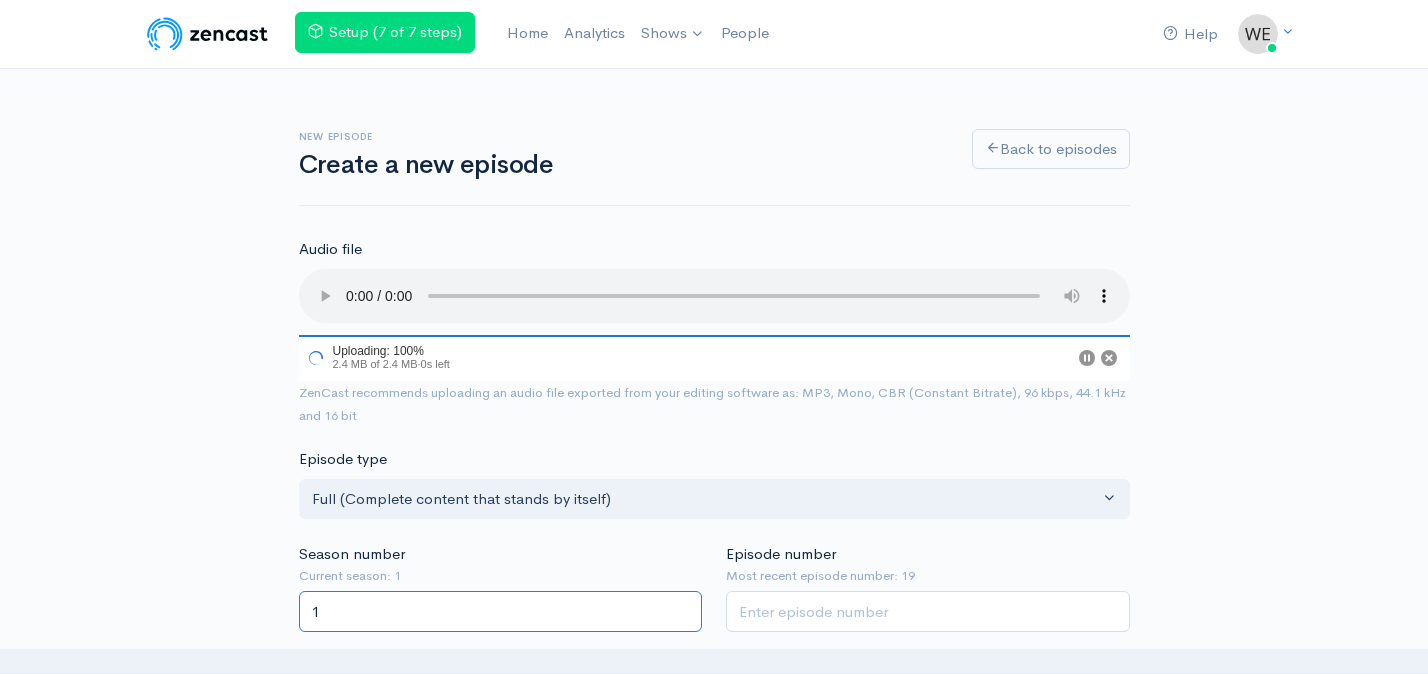 type on "1" 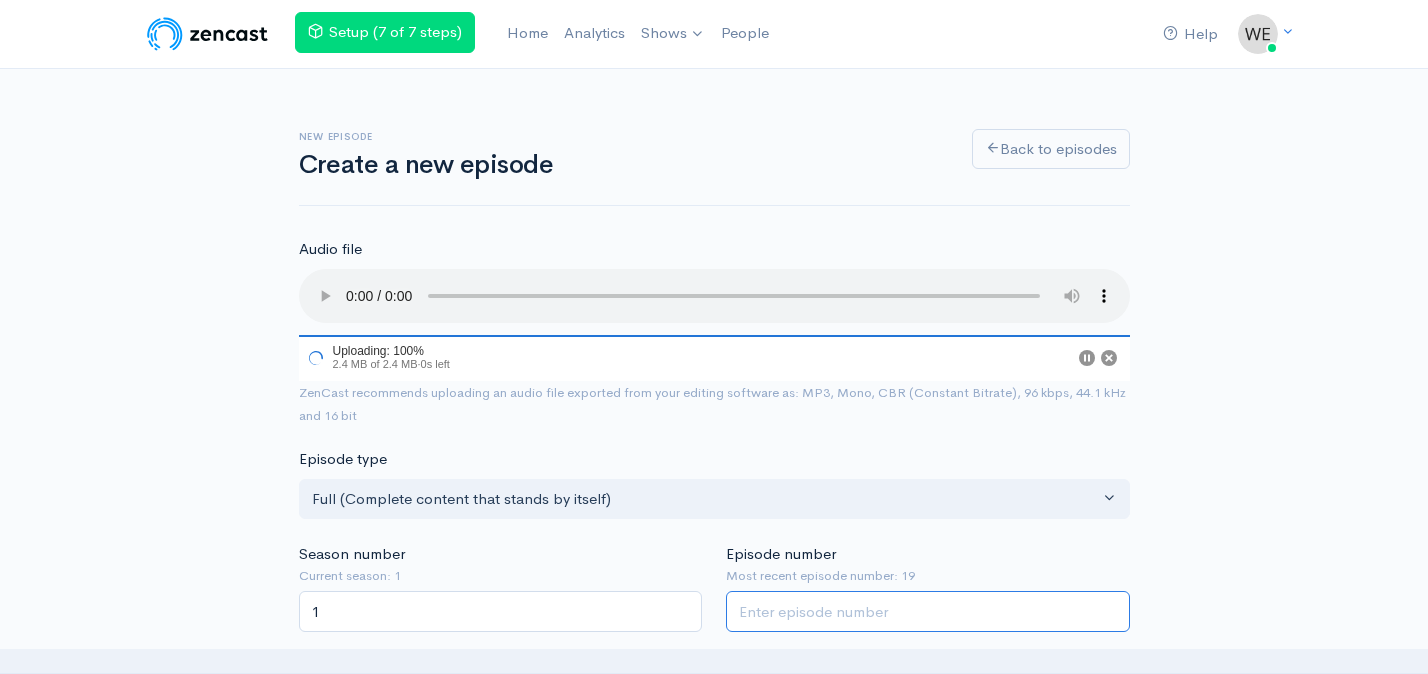 click on "Episode number" at bounding box center [928, 611] 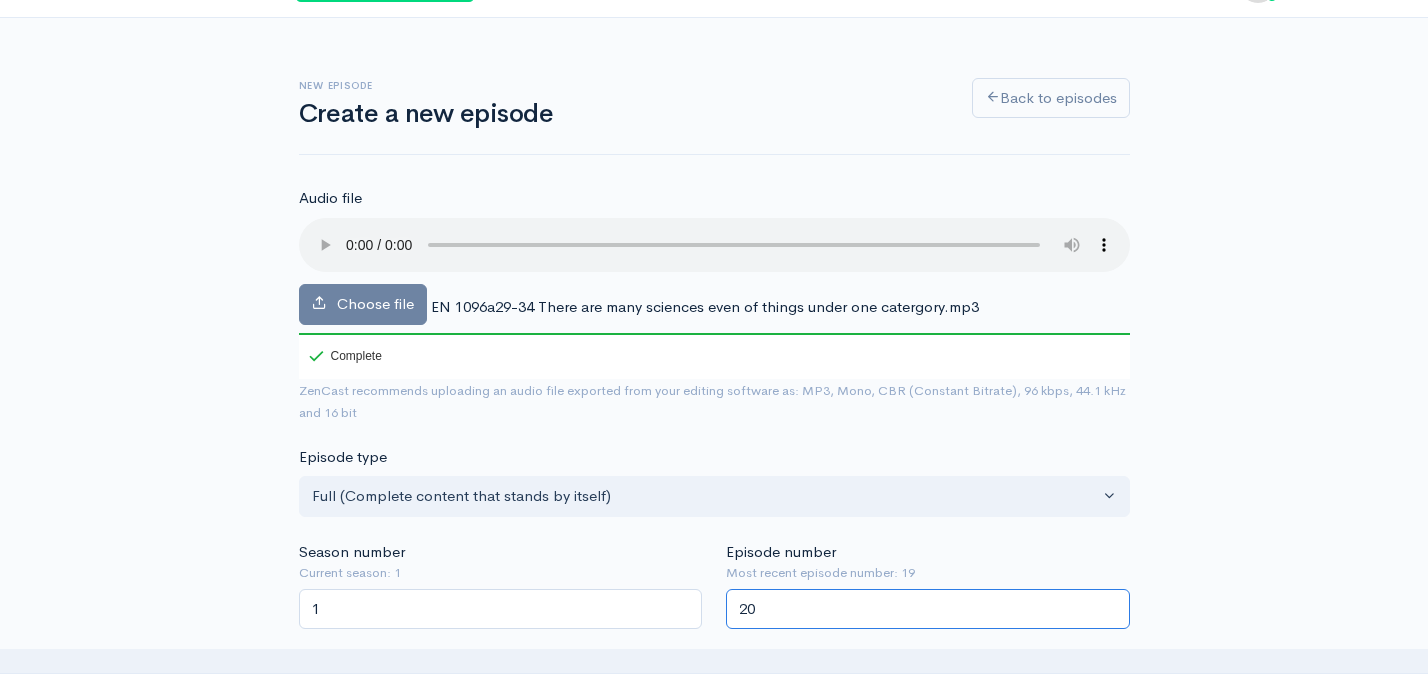 scroll, scrollTop: 63, scrollLeft: 0, axis: vertical 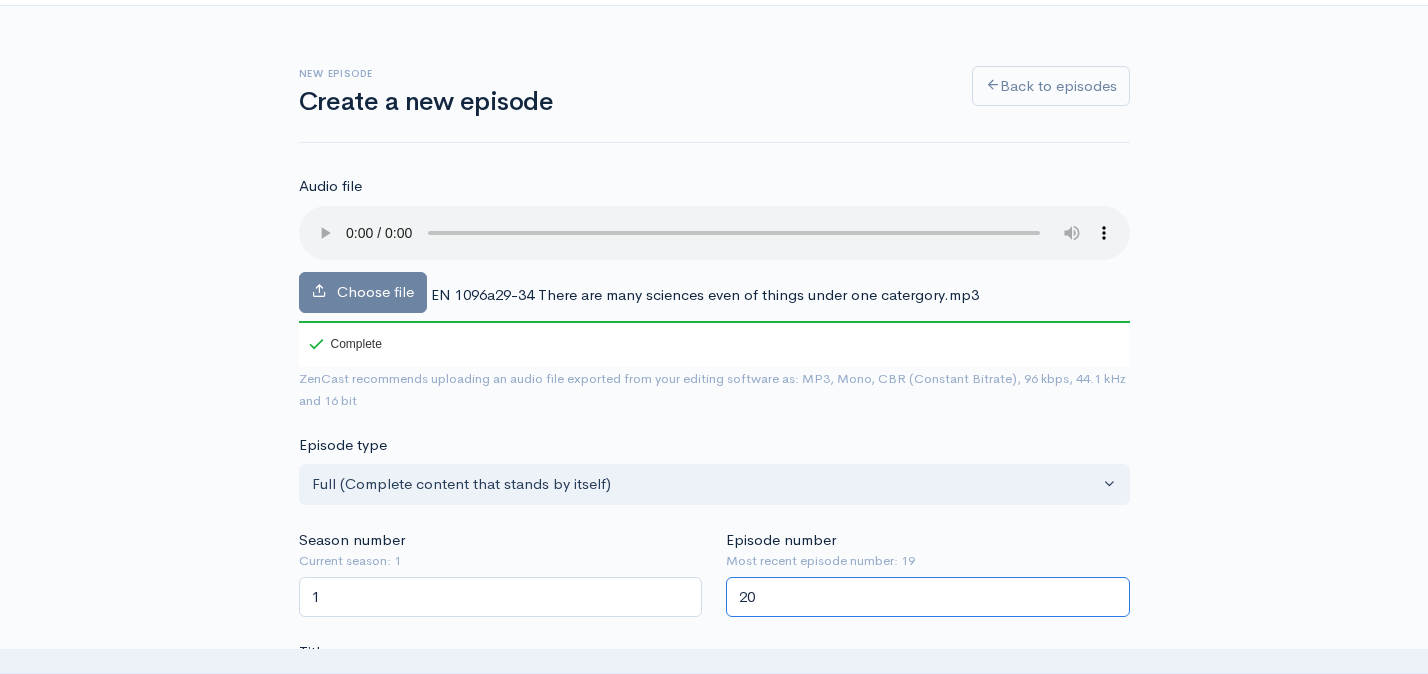type on "20" 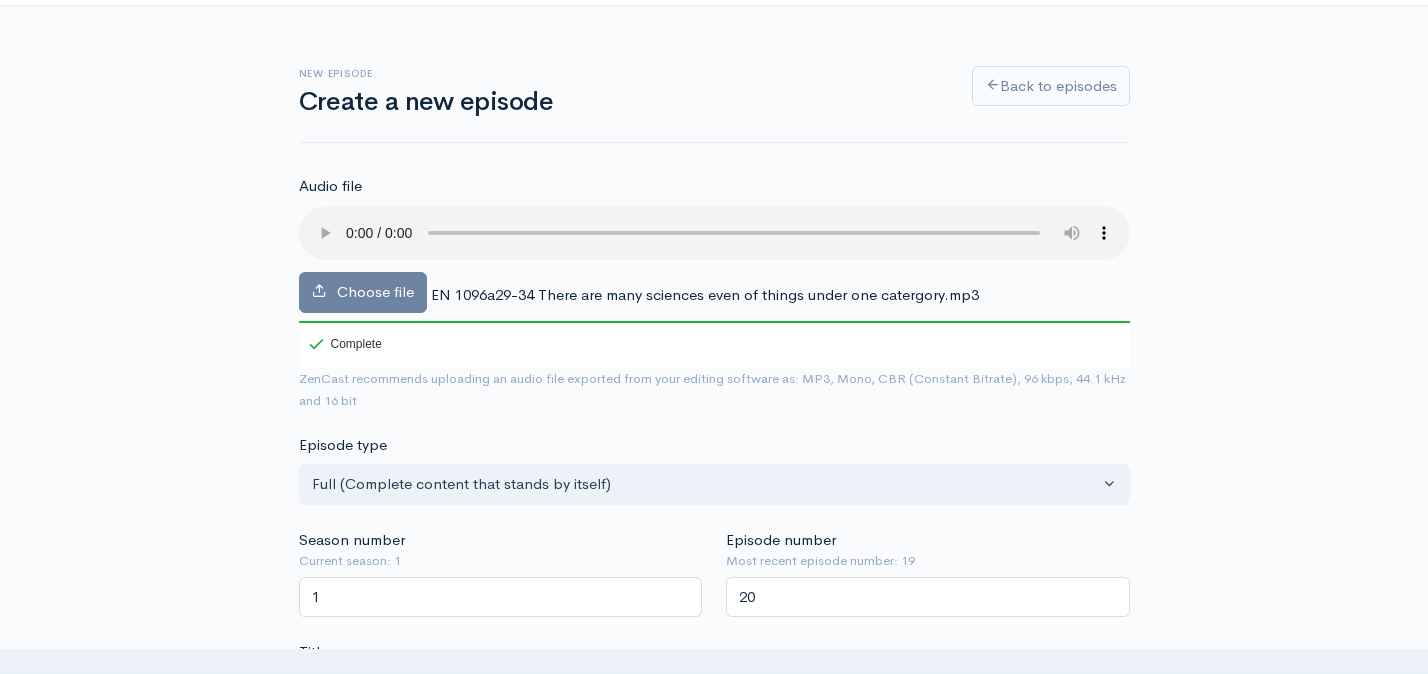 click at bounding box center (714, 233) 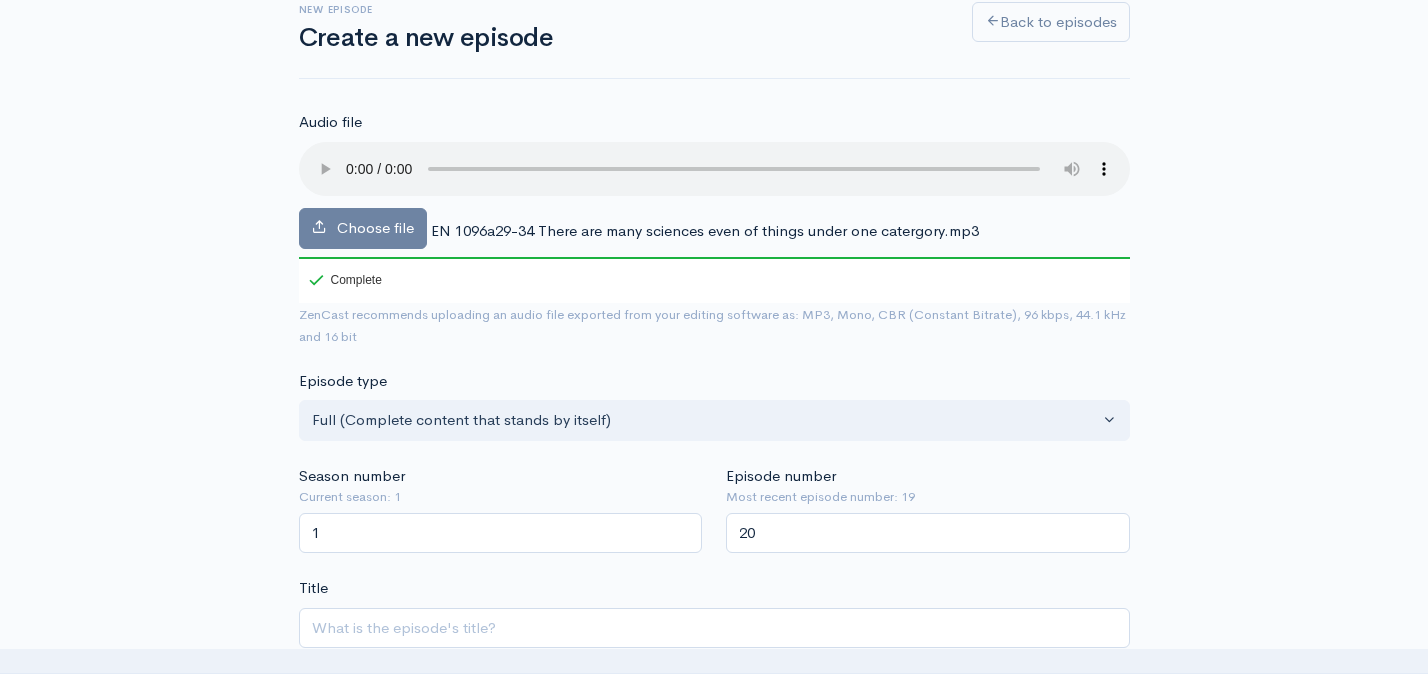scroll, scrollTop: 129, scrollLeft: 0, axis: vertical 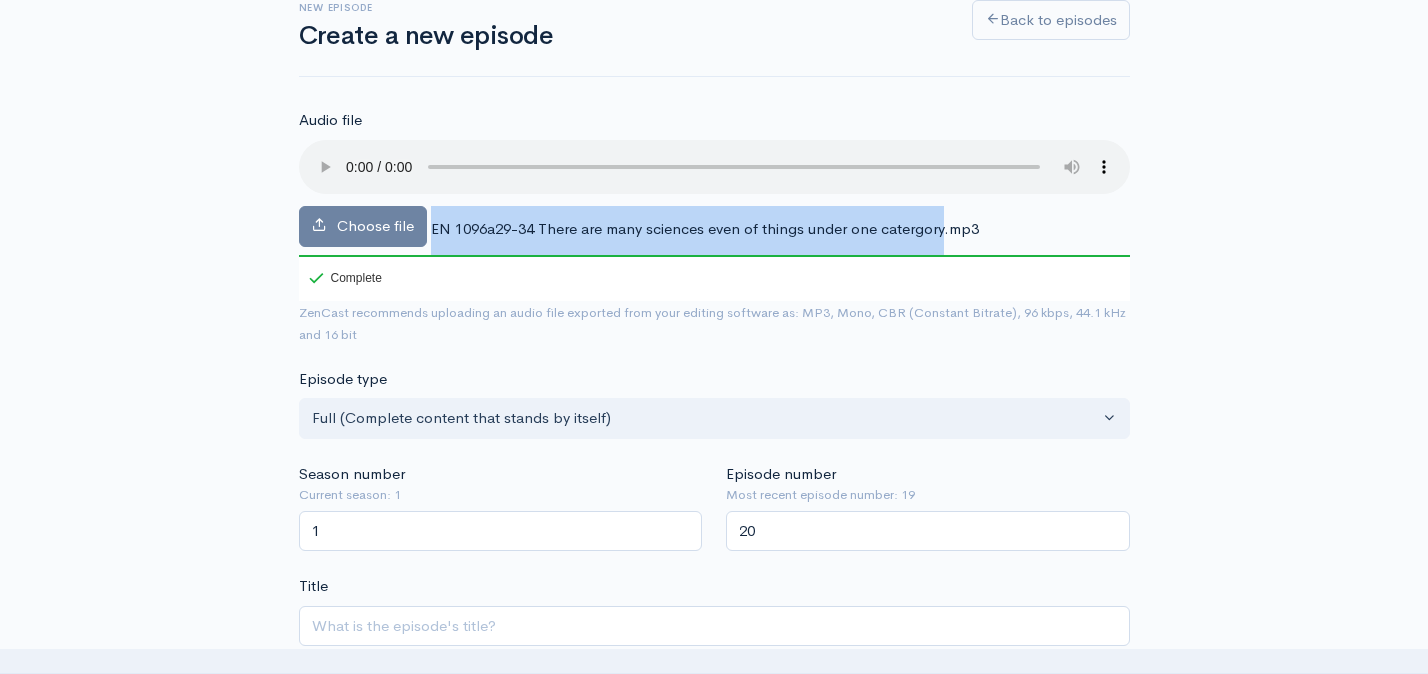 drag, startPoint x: 432, startPoint y: 203, endPoint x: 942, endPoint y: 206, distance: 510.00882 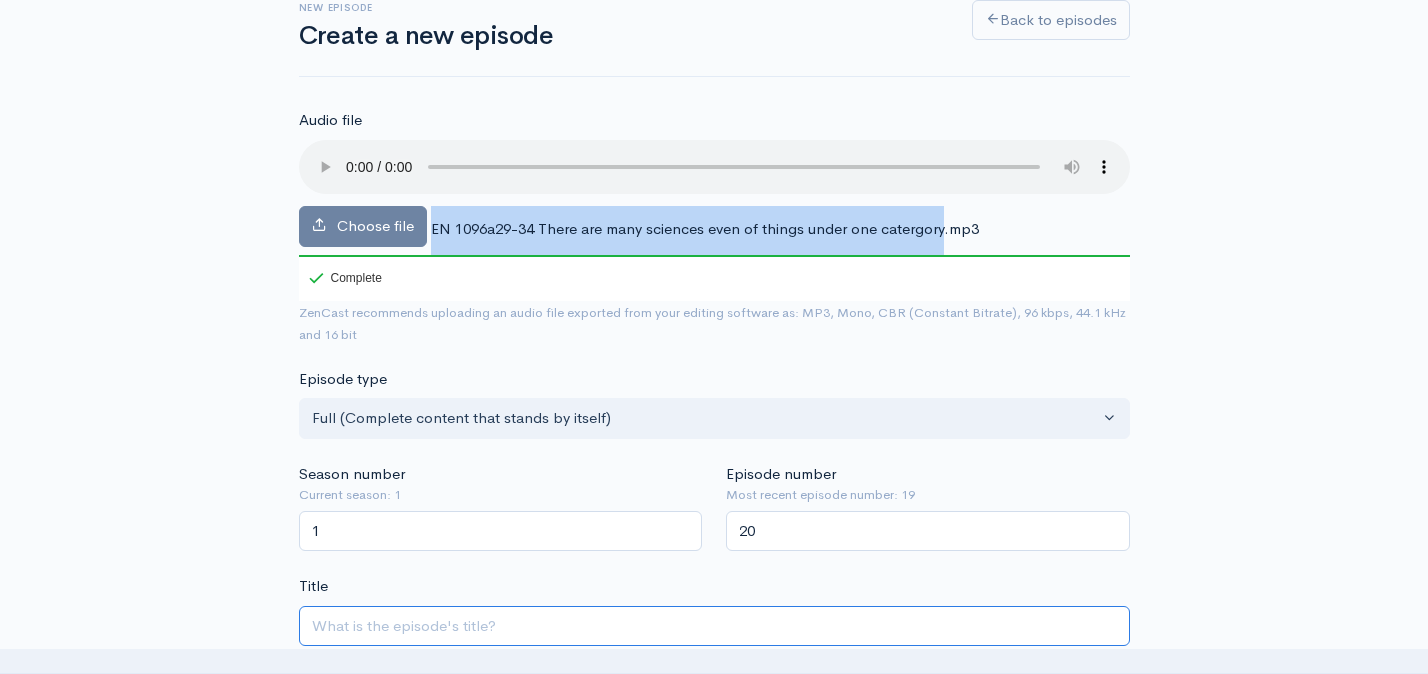click on "Title" at bounding box center [714, 626] 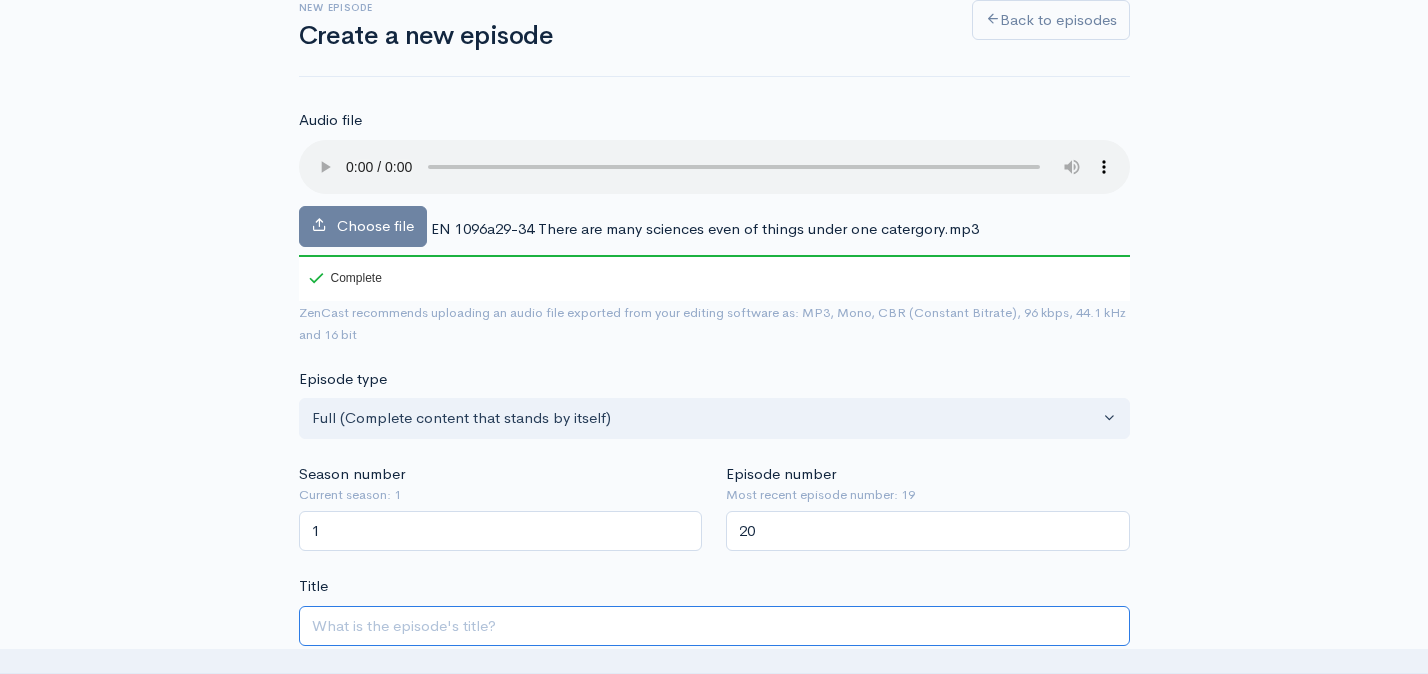 paste on "EN 1096a29-34 There are many sciences even of things under one catergory" 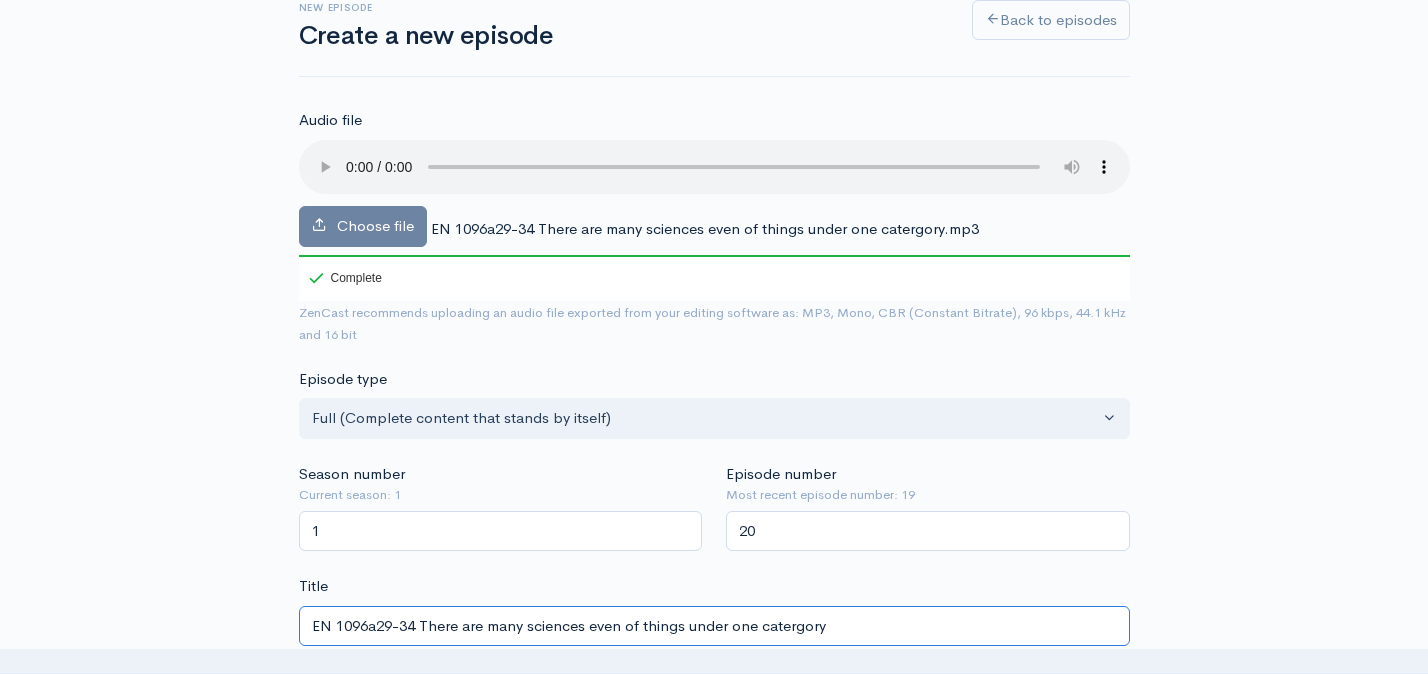 type on "en-1096a29-34-there-are-many-sciences-even-of-things-under-one-catergory" 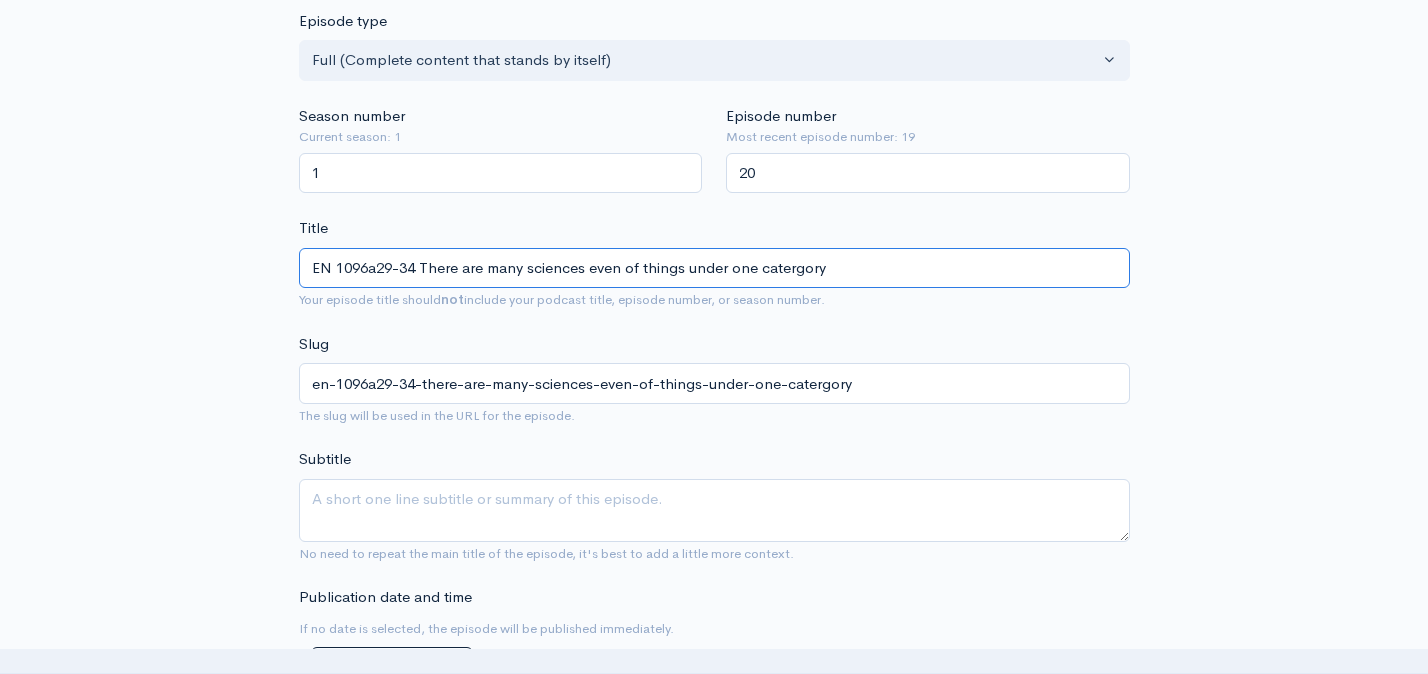 scroll, scrollTop: 506, scrollLeft: 0, axis: vertical 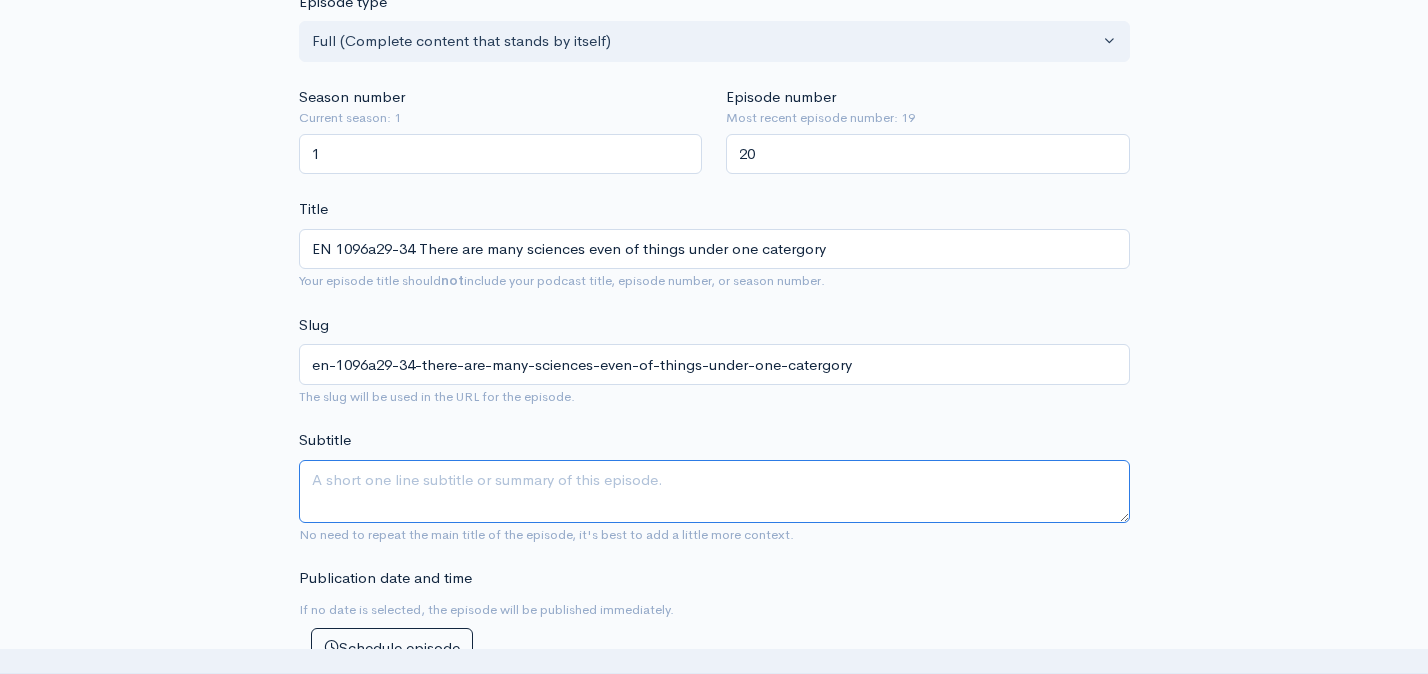 click on "Subtitle" at bounding box center (714, 491) 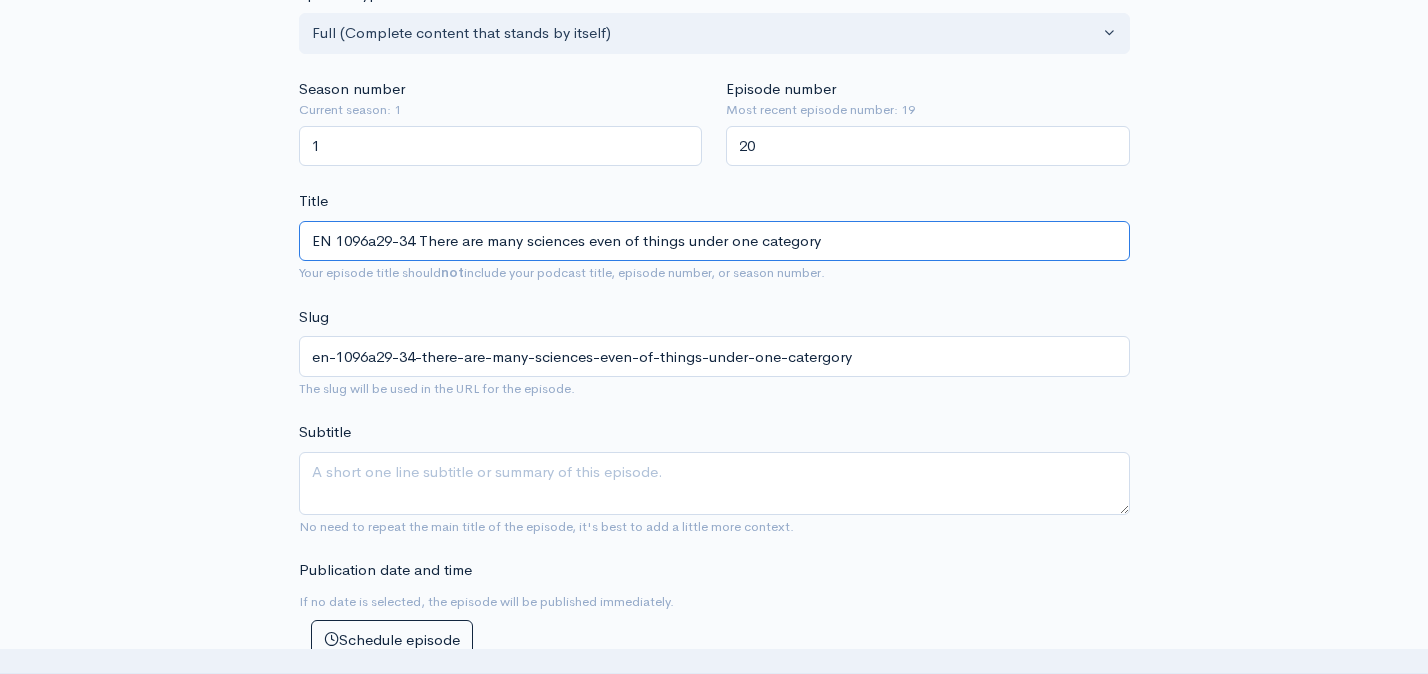 scroll, scrollTop: 541, scrollLeft: 0, axis: vertical 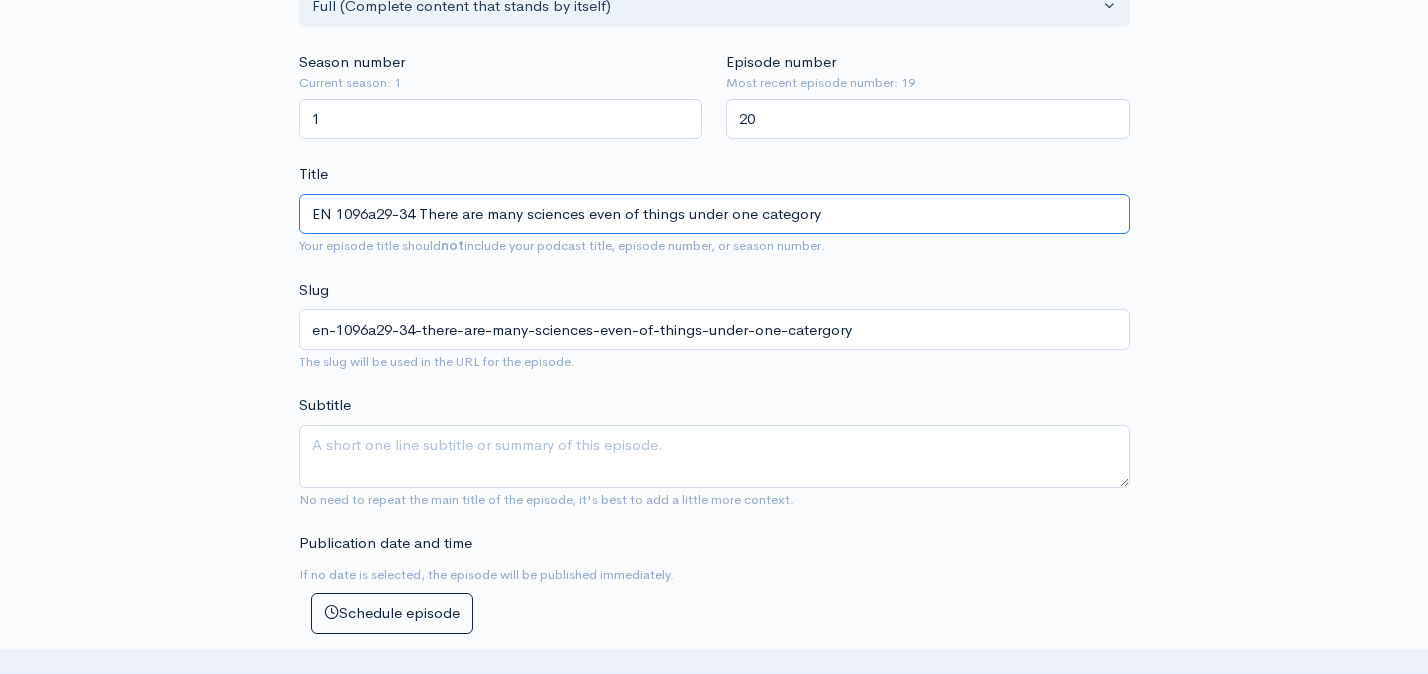 type on "EN 1096a29-34 There are many sciences even of things under one category" 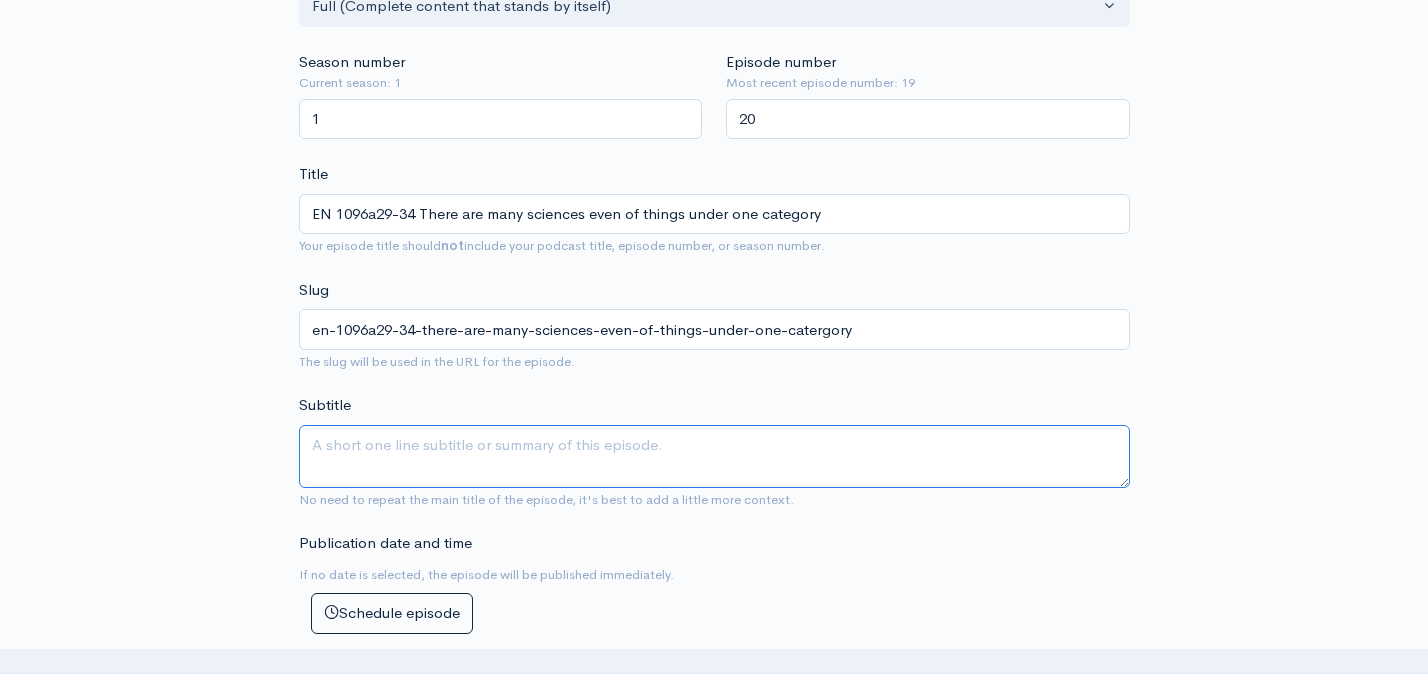 type on "en-1096a29-34-there-are-many-sciences-even-of-things-under-one-category" 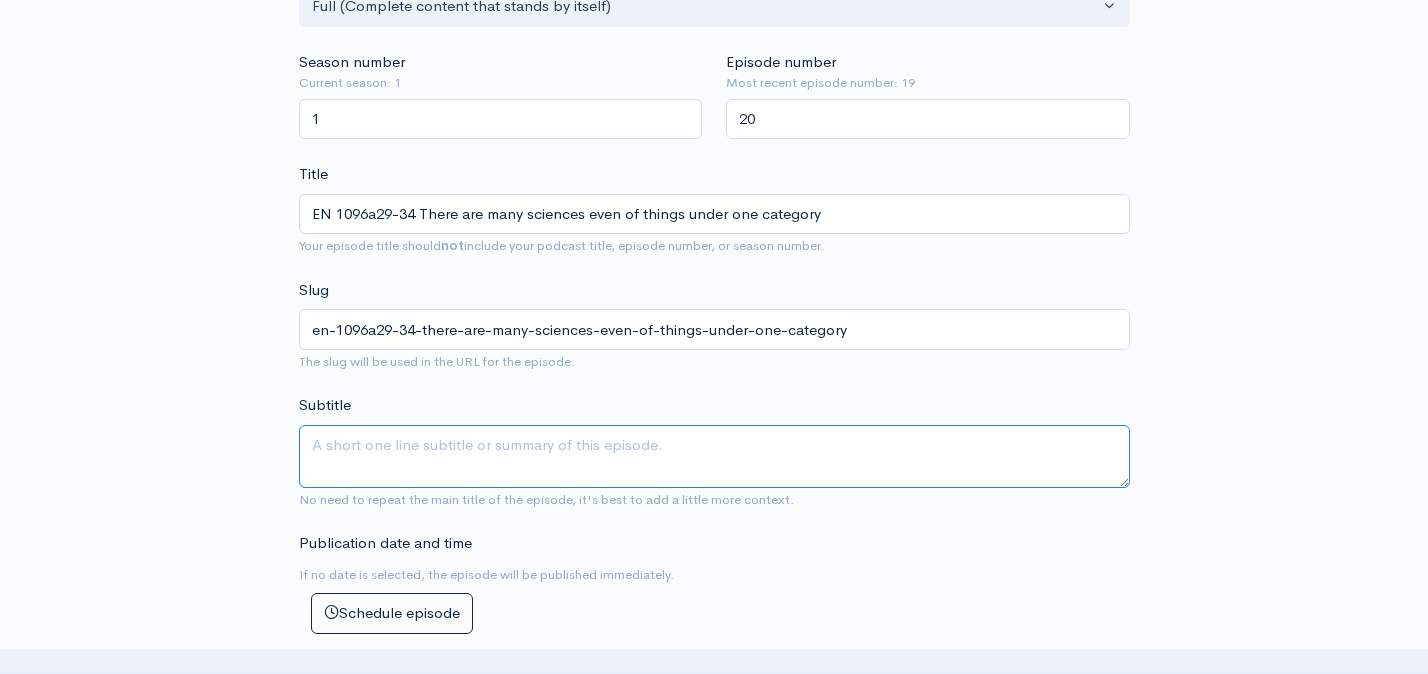 click on "Subtitle" at bounding box center (714, 456) 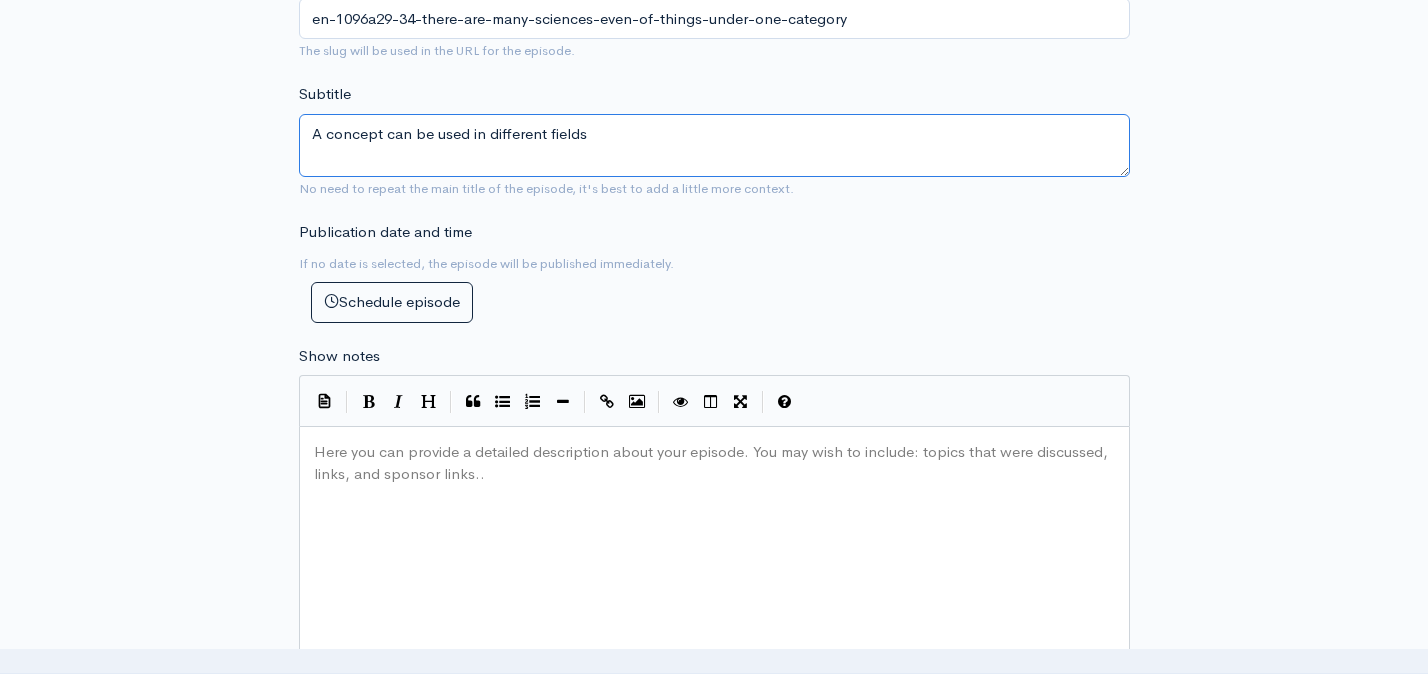 scroll, scrollTop: 871, scrollLeft: 0, axis: vertical 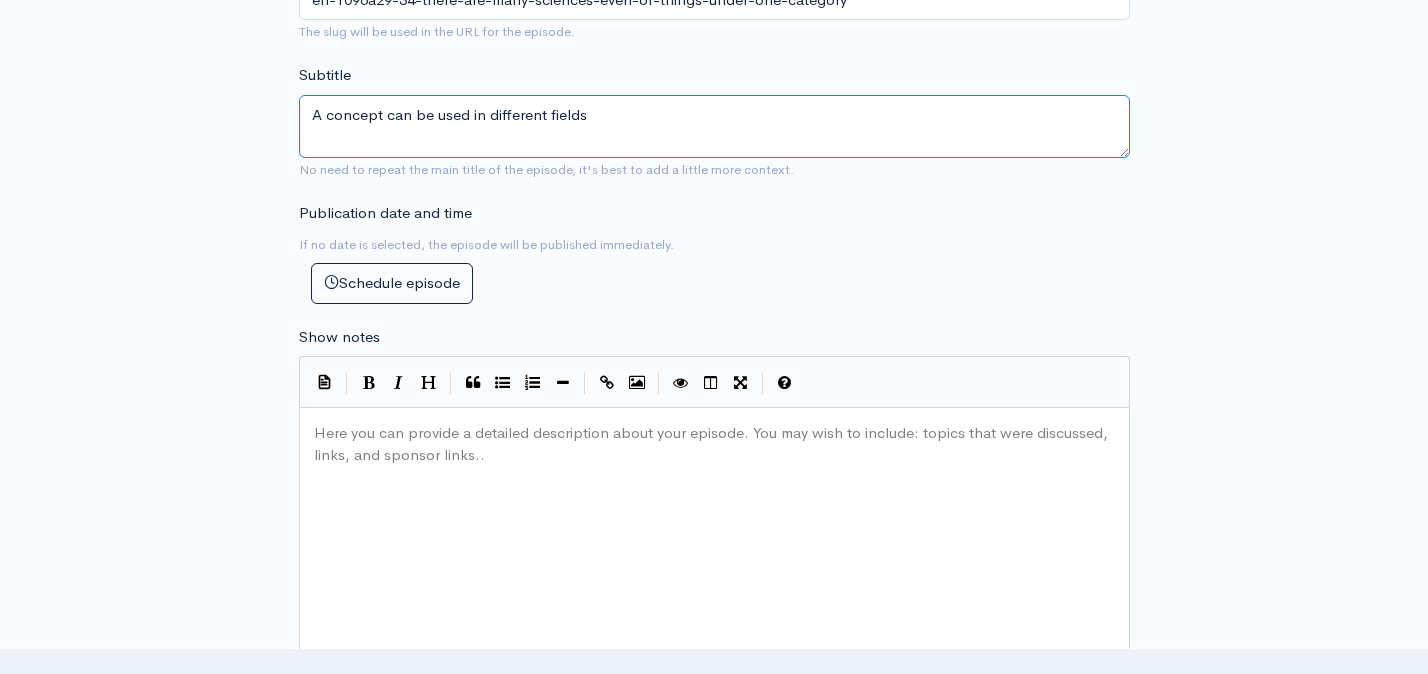 type on "A concept can be used in different fields" 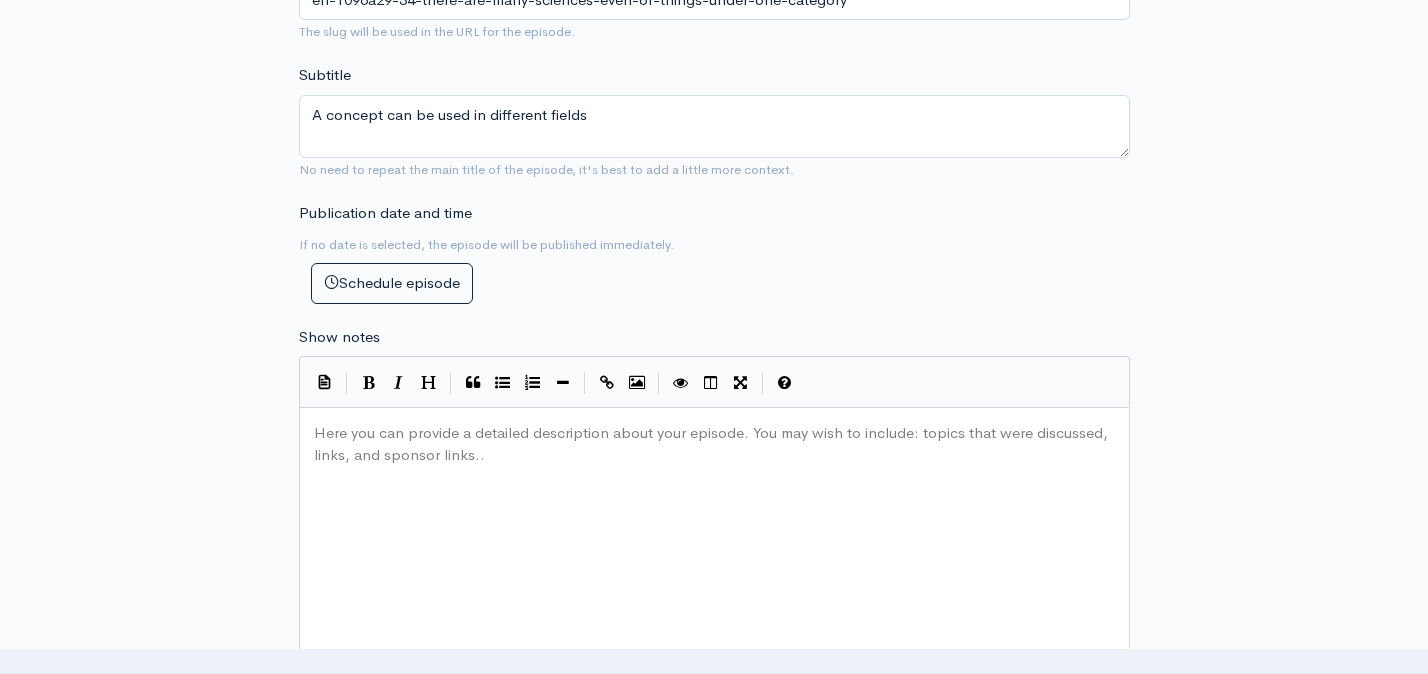 click on "Here you can provide a detailed description about your episode. You may wish to include: topics that were discussed, links, and sponsor links.. xxxxxxxxxx   ​" at bounding box center (739, 593) 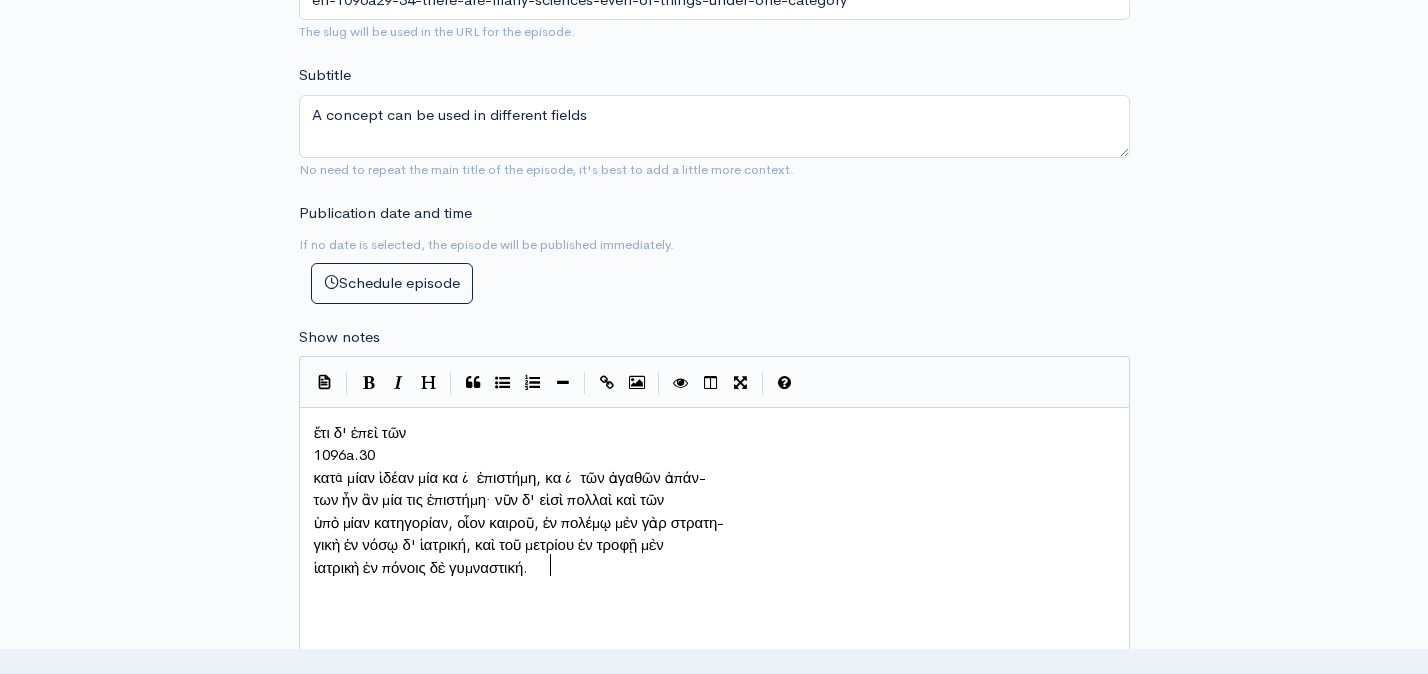 click on "1096a.30" at bounding box center [714, 455] 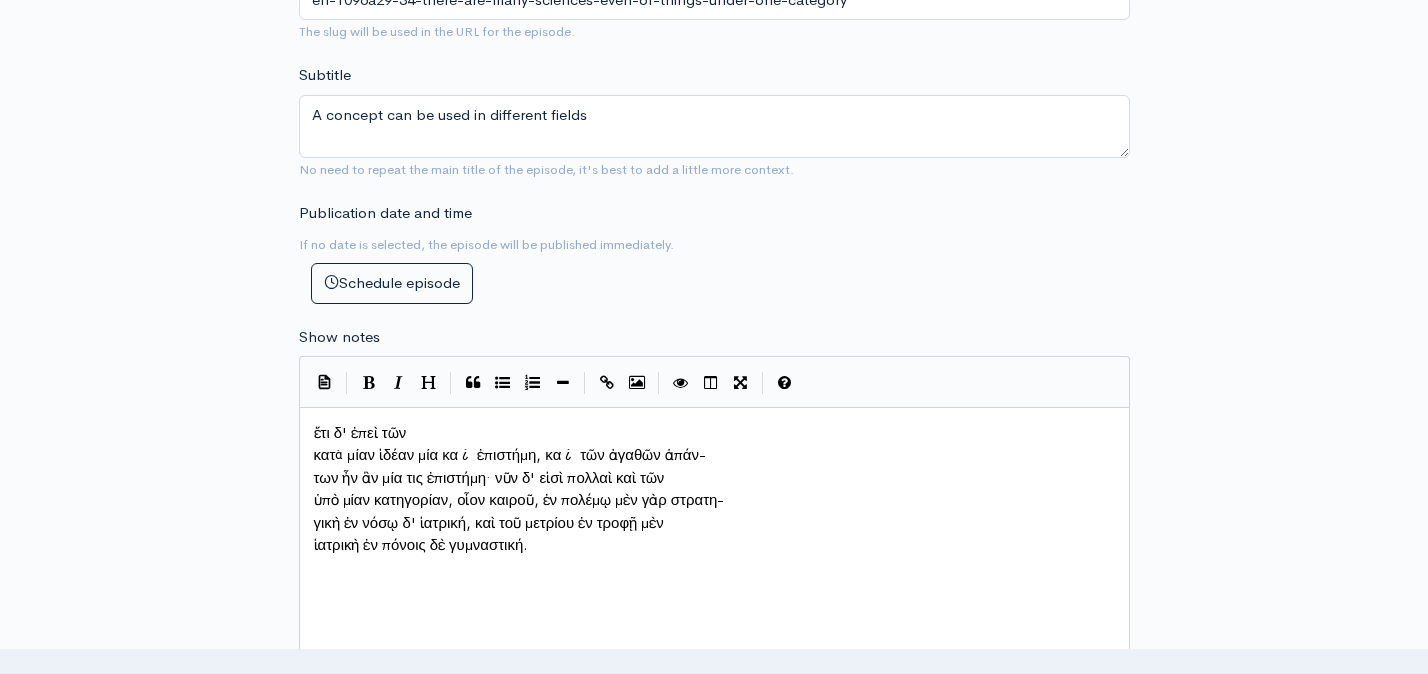 click on "κατὰ μίαν ἰδέαν μία καὶ ἐπιστήμη, καὶ τῶν ἀγαθῶν ἁπάν-" at bounding box center [714, 455] 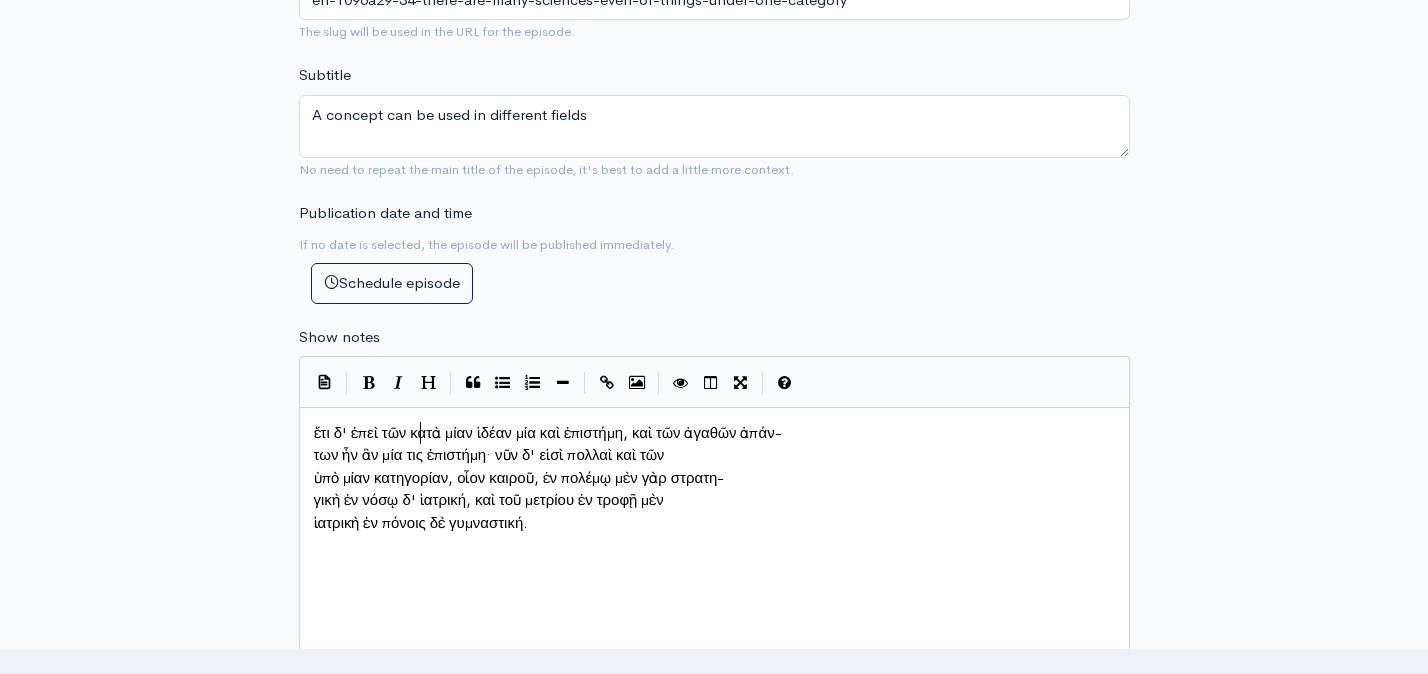 scroll, scrollTop: 10, scrollLeft: 4, axis: both 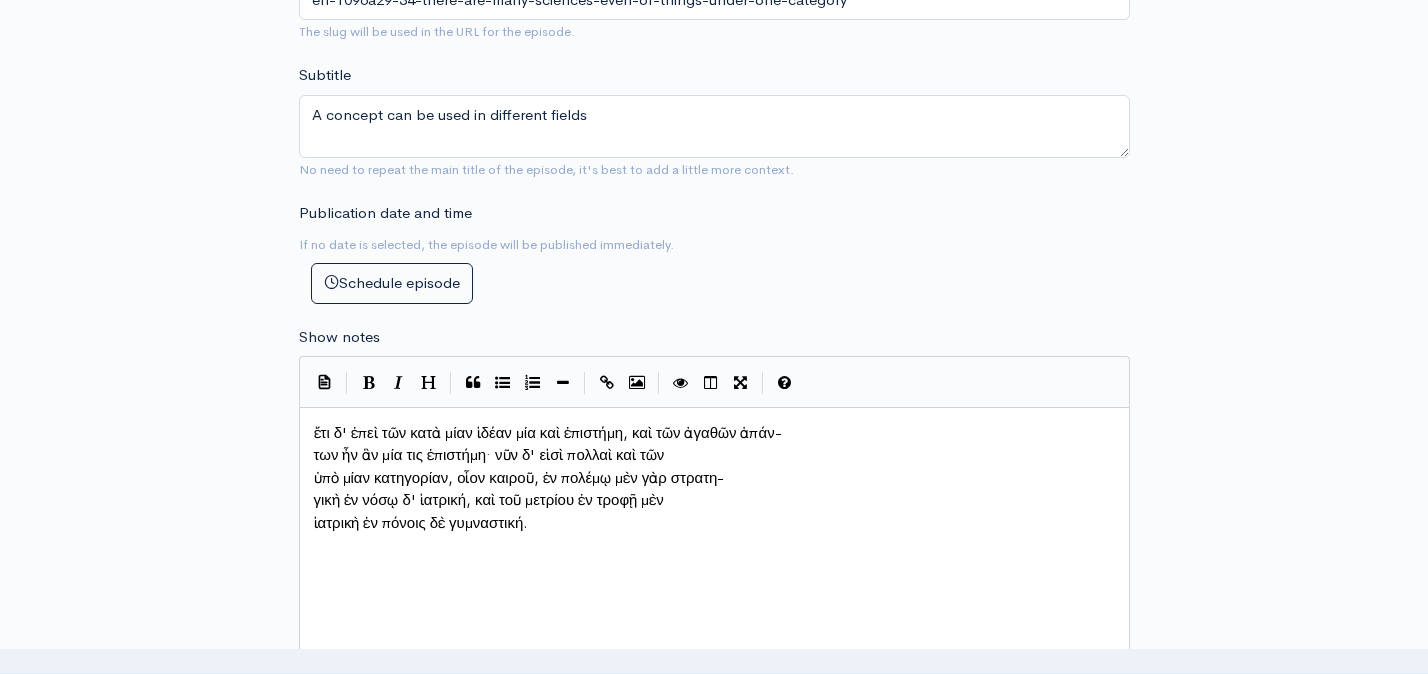 click on "των ἦν ἂν μία τις ἐπιστήμη· νῦν δ' εἰσὶ πολλαὶ καὶ τῶν" at bounding box center [493, 454] 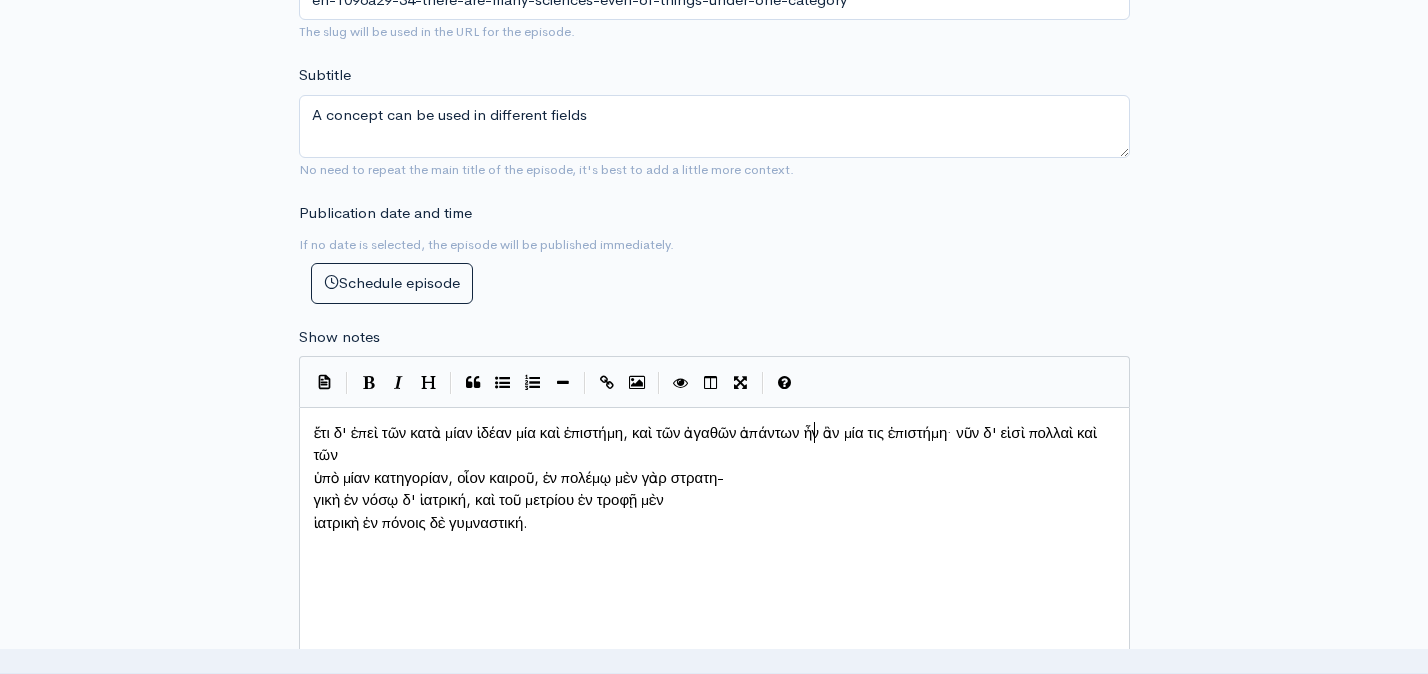 click on "ὑπὸ μίαν κατηγορίαν, οἷον καιροῦ, ἐν πολέμῳ μὲν γὰρ στρατη-" at bounding box center [714, 478] 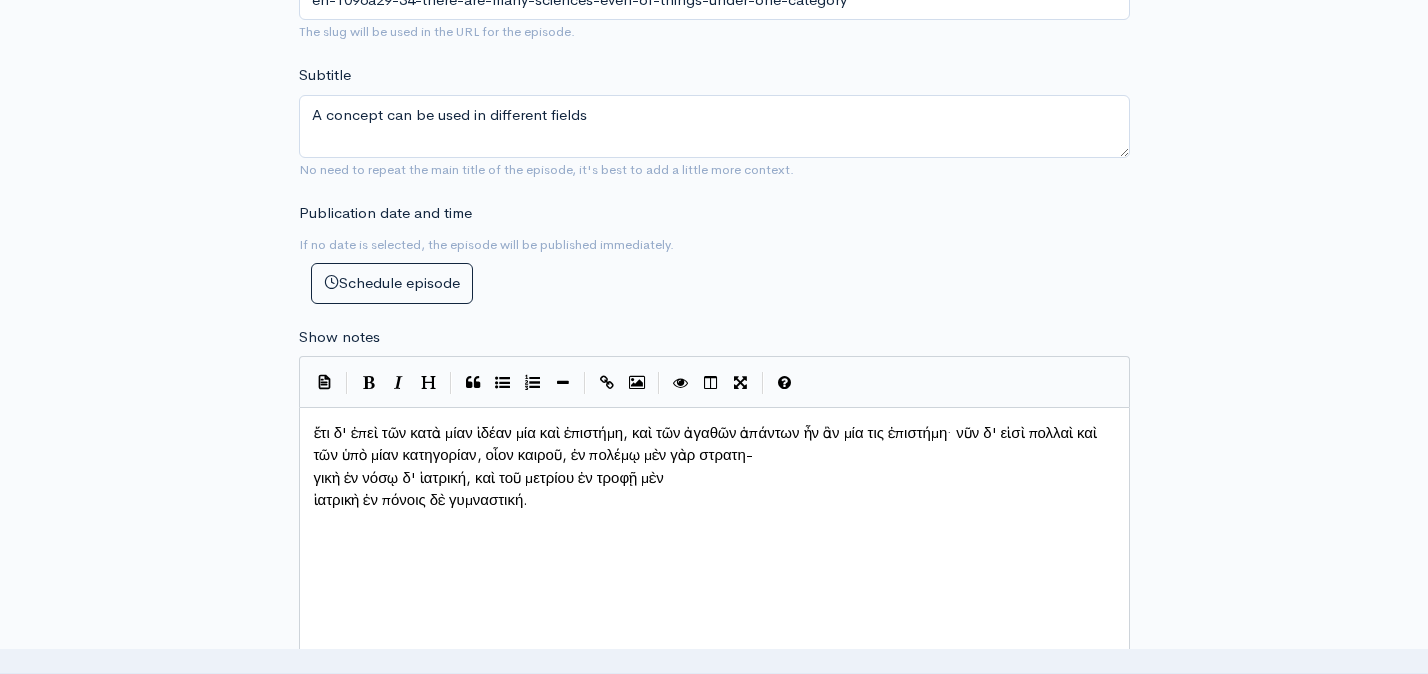 click on "γικὴ ἐν νόσῳ δ' ἰατρική, καὶ τοῦ μετρίου ἐν τροφῇ μὲν" at bounding box center [489, 477] 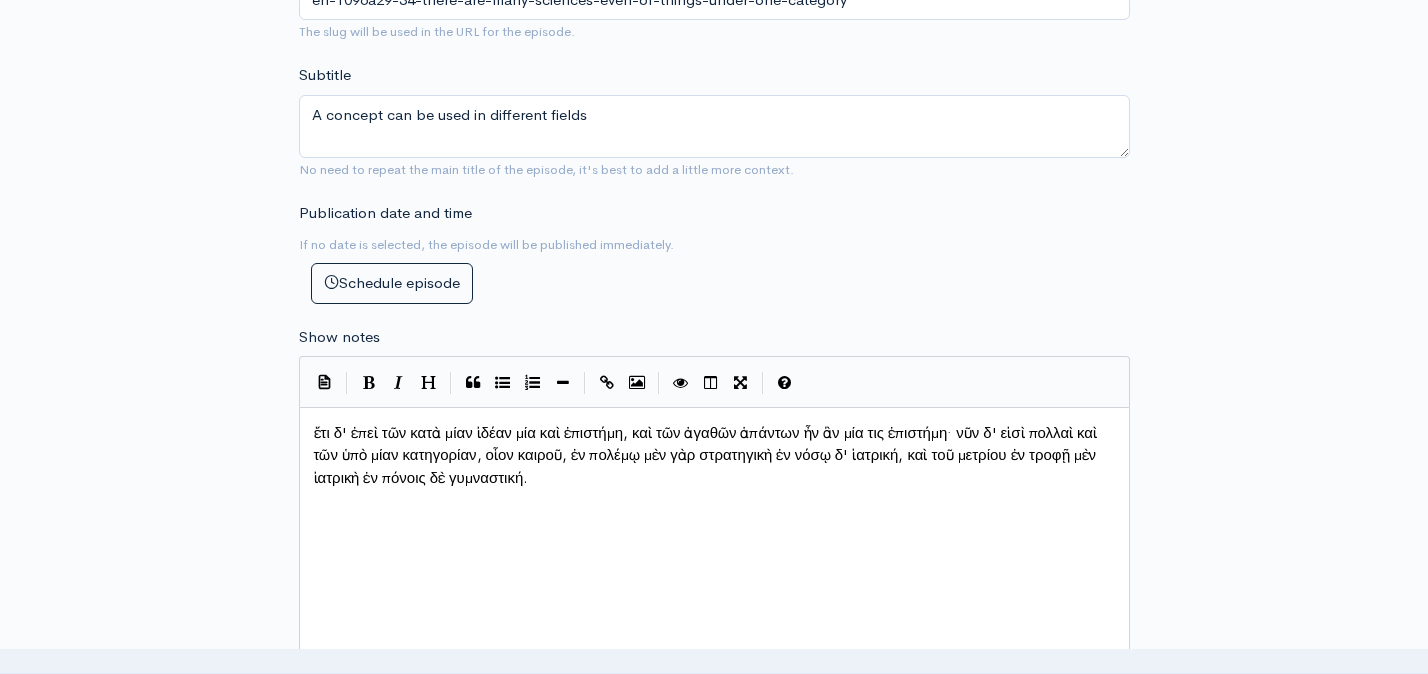 click on "ἰατρικὴ ἐν πόνοις δὲ γυμναστική." at bounding box center (714, 478) 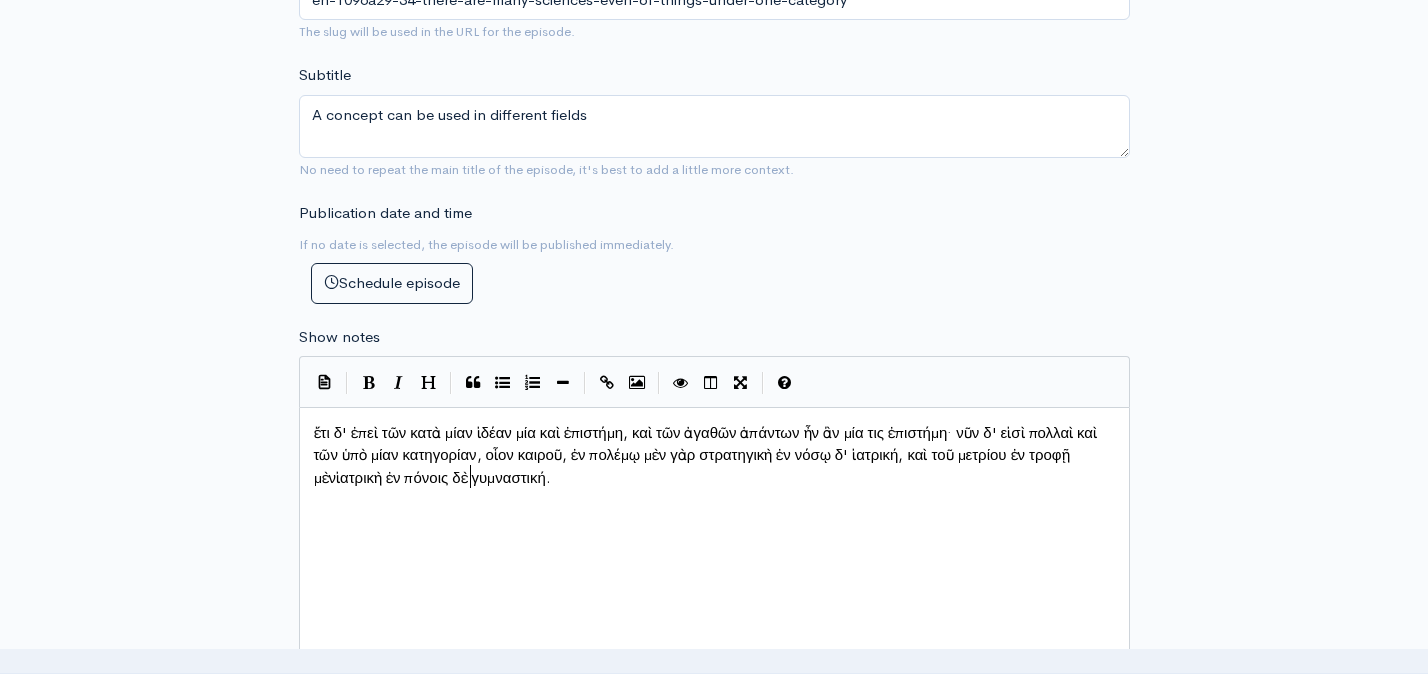 scroll, scrollTop: 10, scrollLeft: 3, axis: both 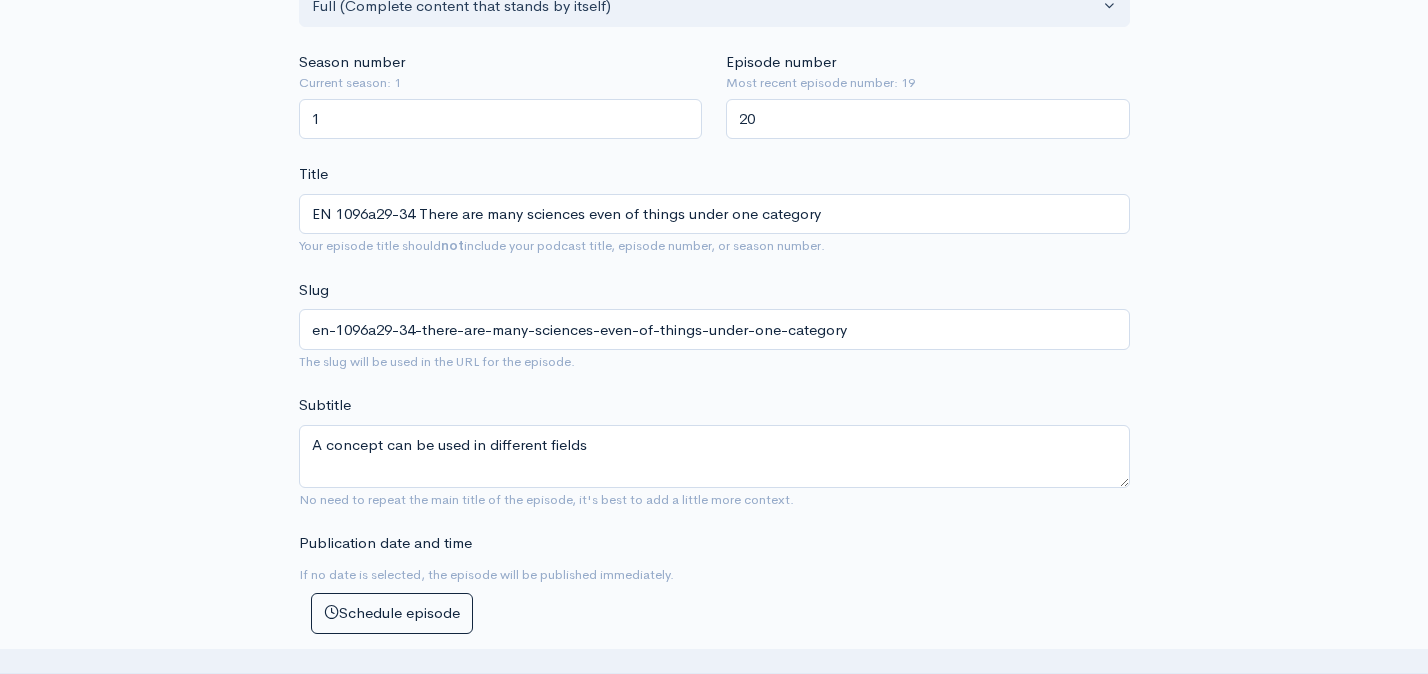 type 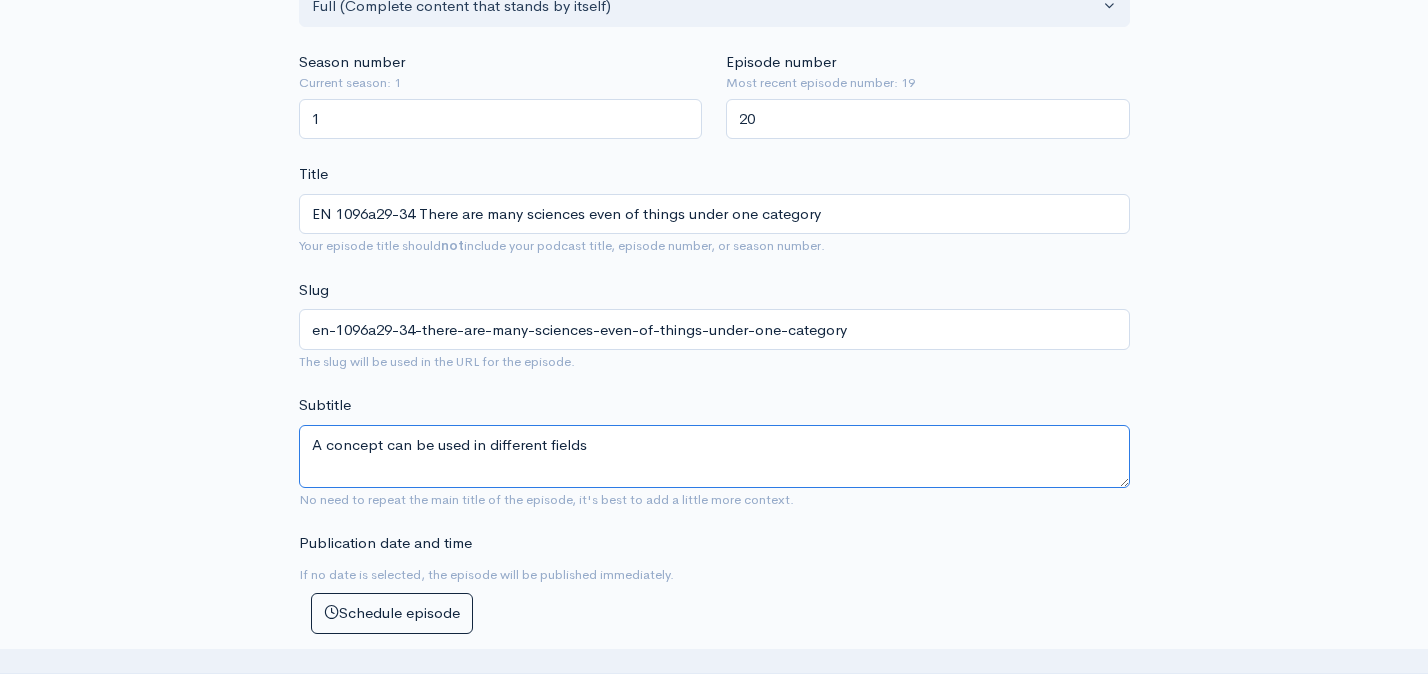 click on "A concept can be used in different fields" at bounding box center (714, 456) 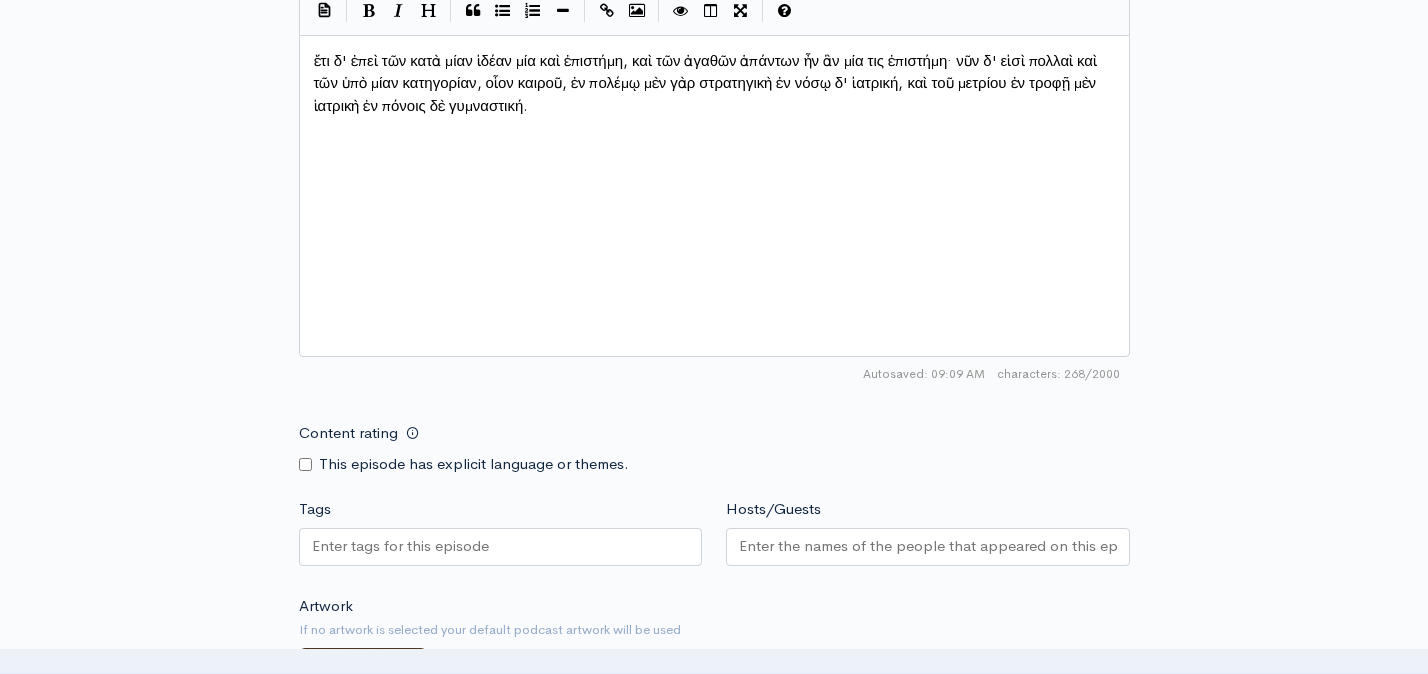 scroll, scrollTop: 1296, scrollLeft: 0, axis: vertical 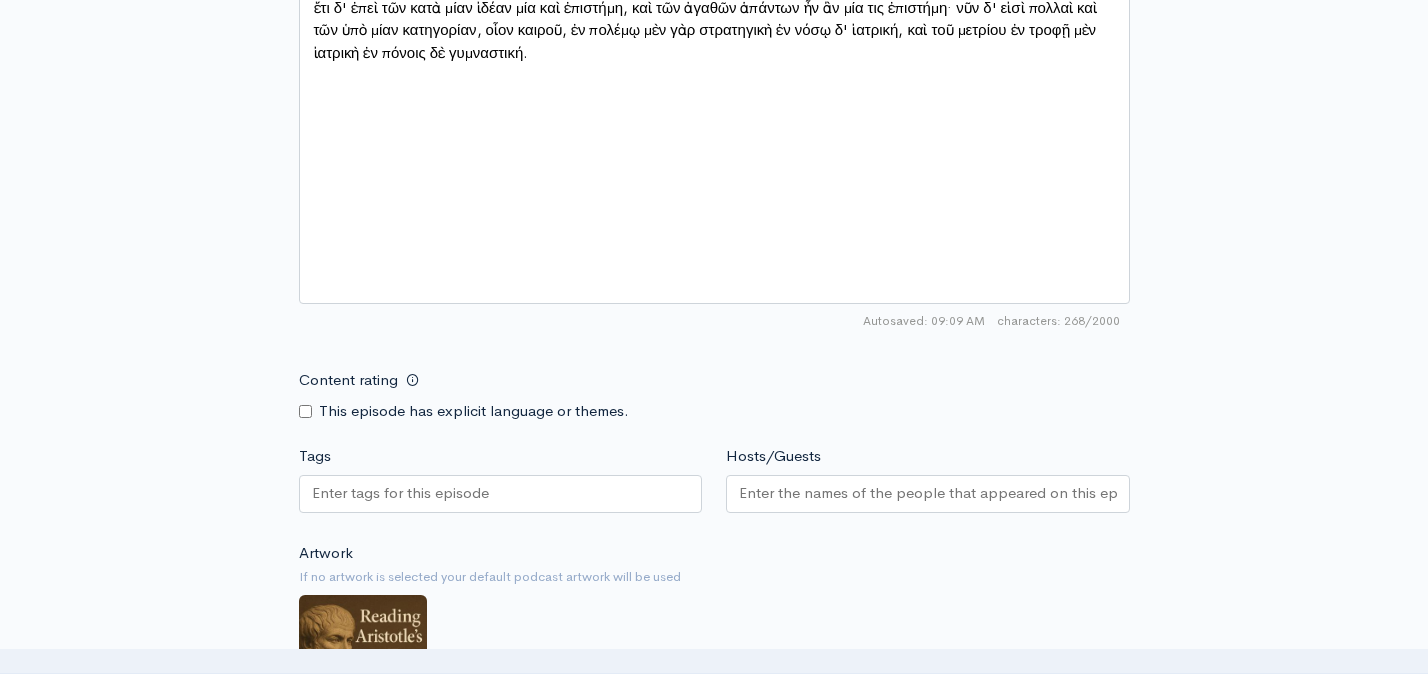 type on "In one category are several sciences" 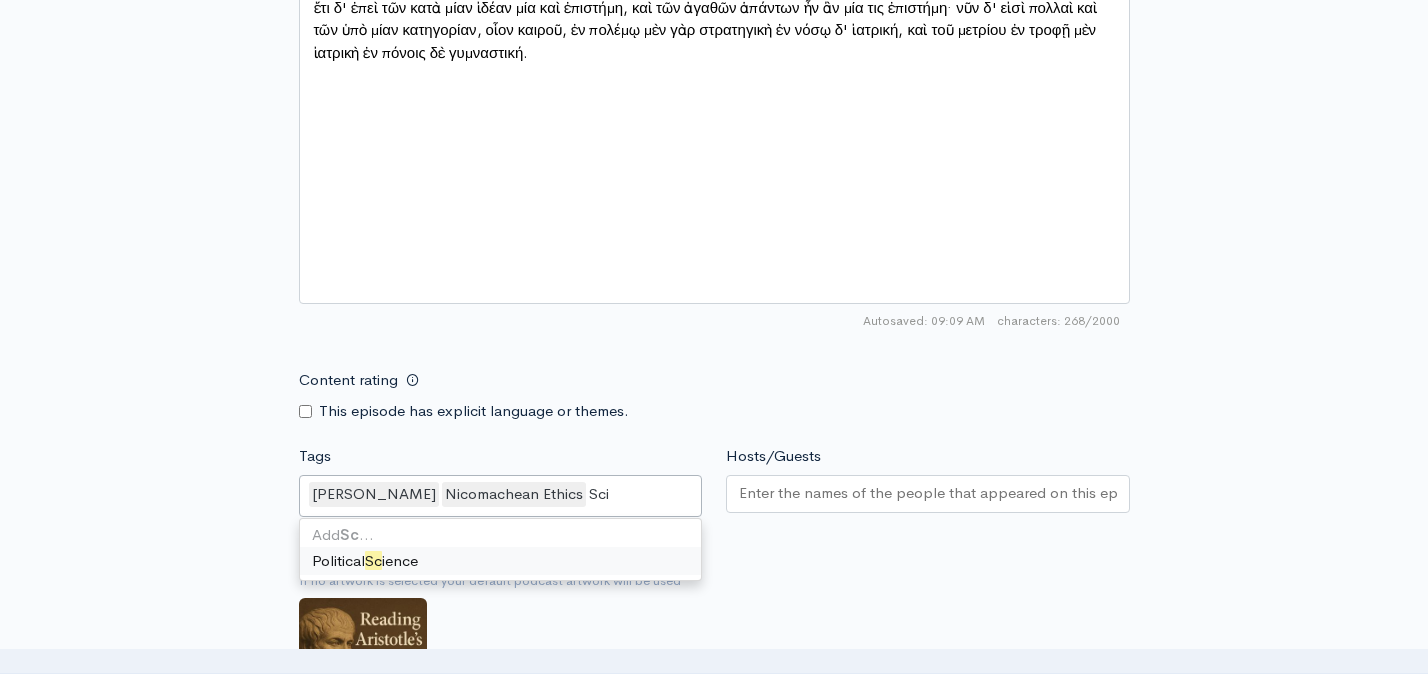 scroll, scrollTop: 0, scrollLeft: 0, axis: both 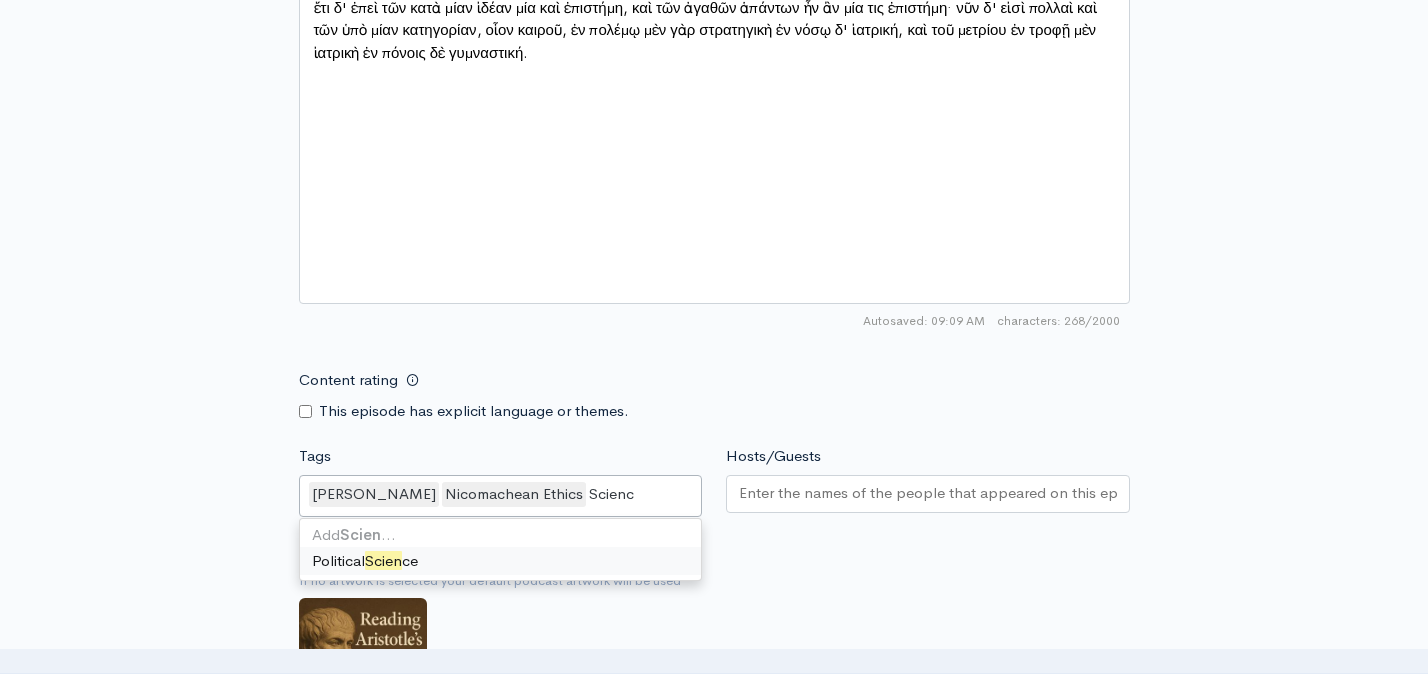 type on "Science" 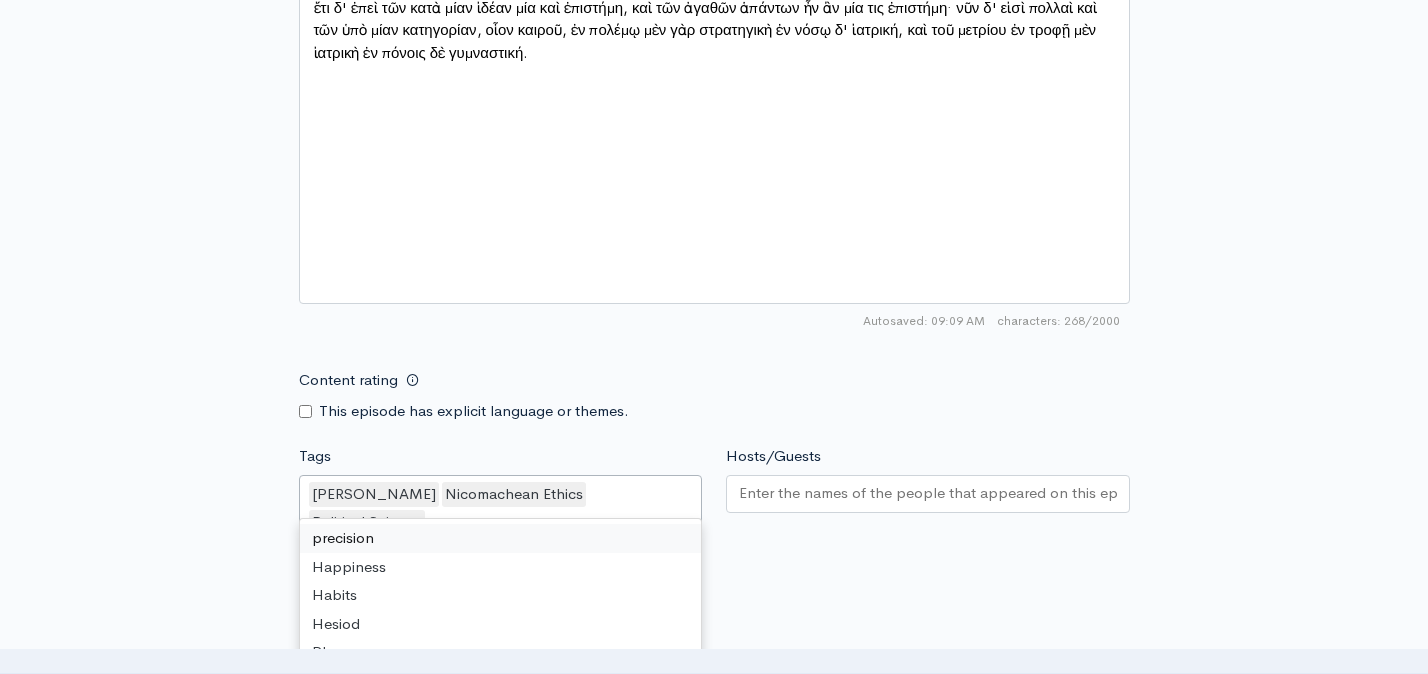 click on "Political Science" at bounding box center [367, 522] 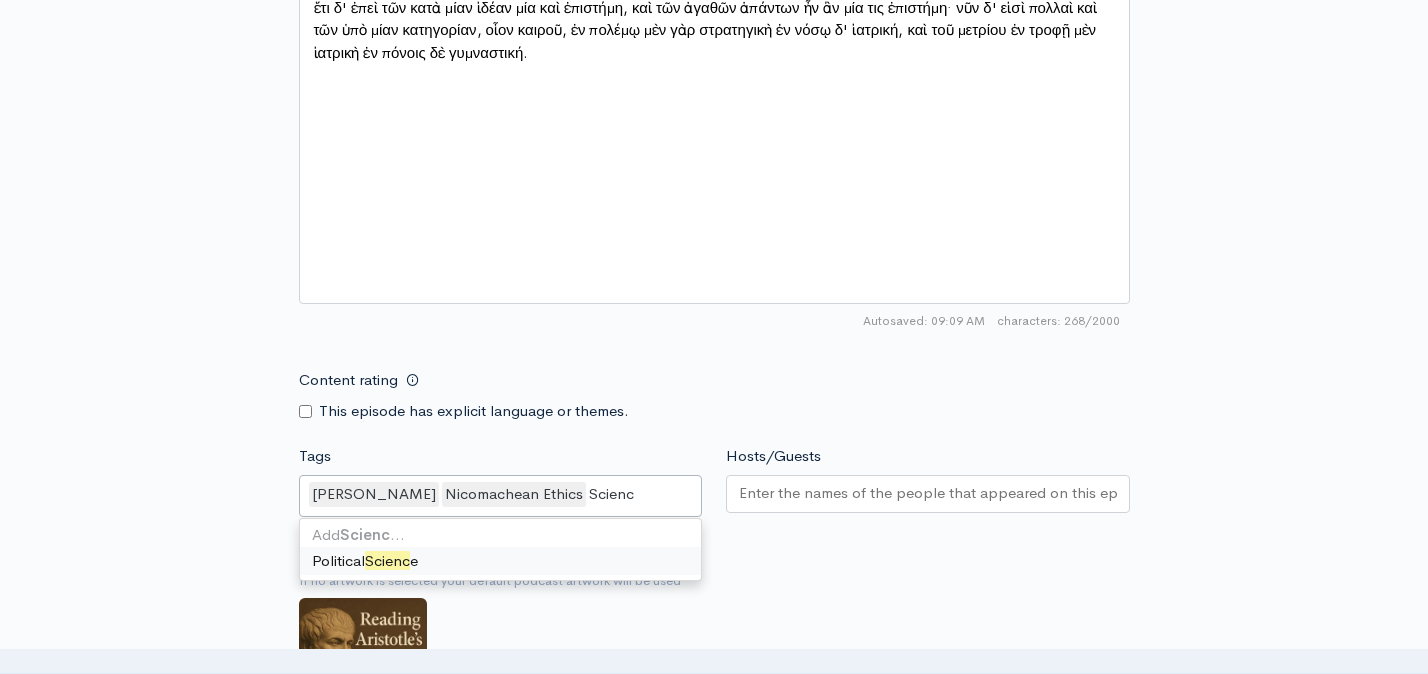 type on "Science" 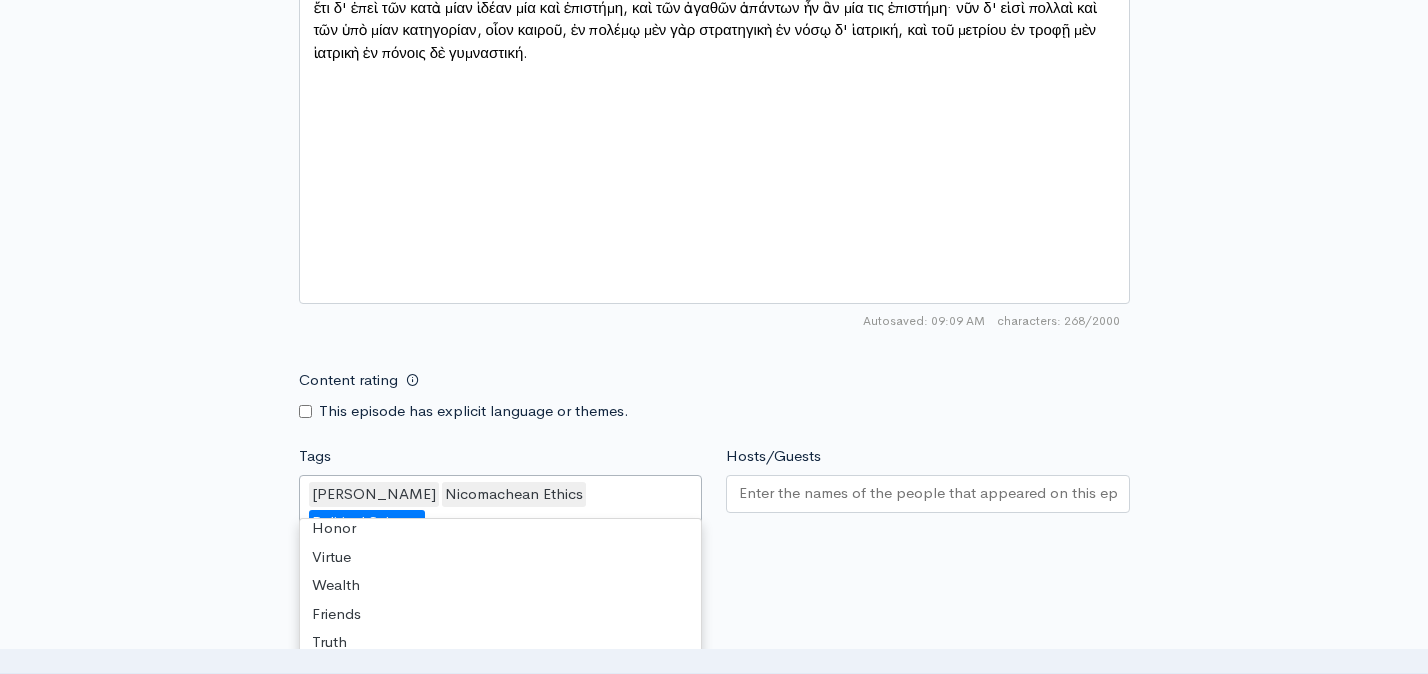 scroll, scrollTop: 175, scrollLeft: 0, axis: vertical 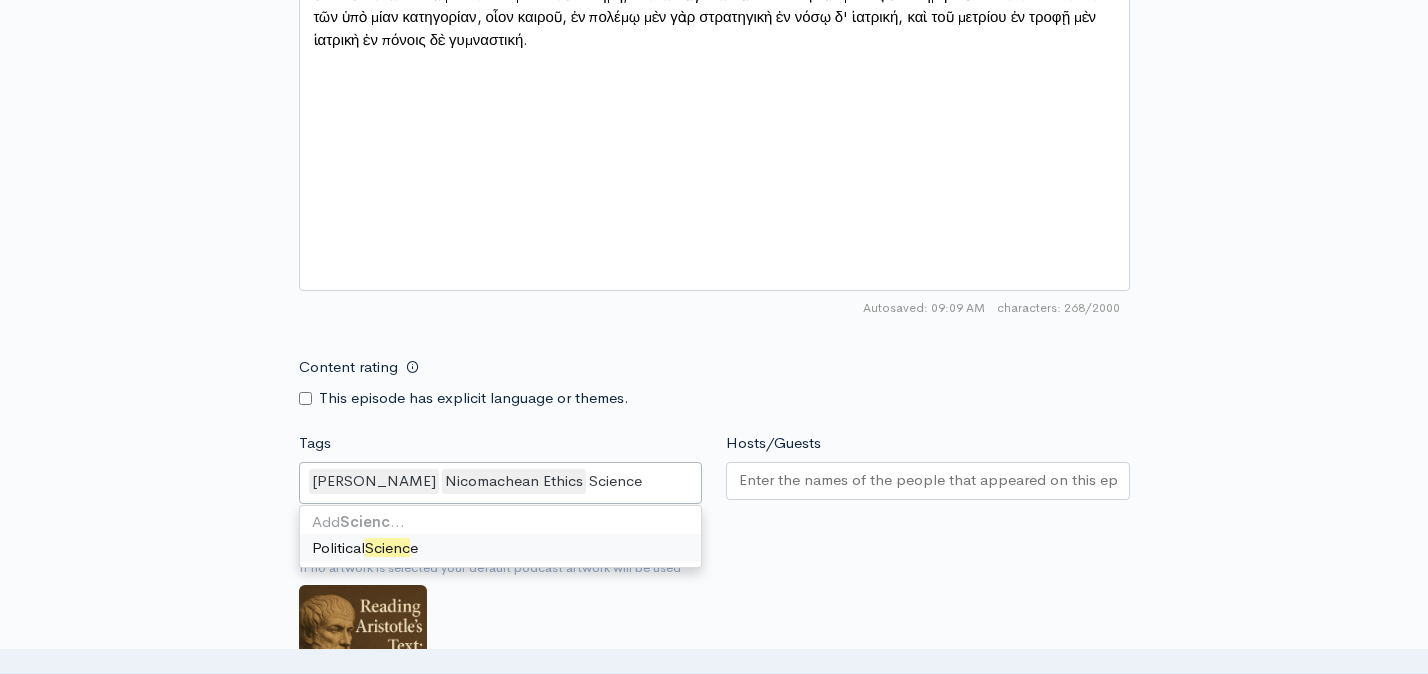 type on "Science" 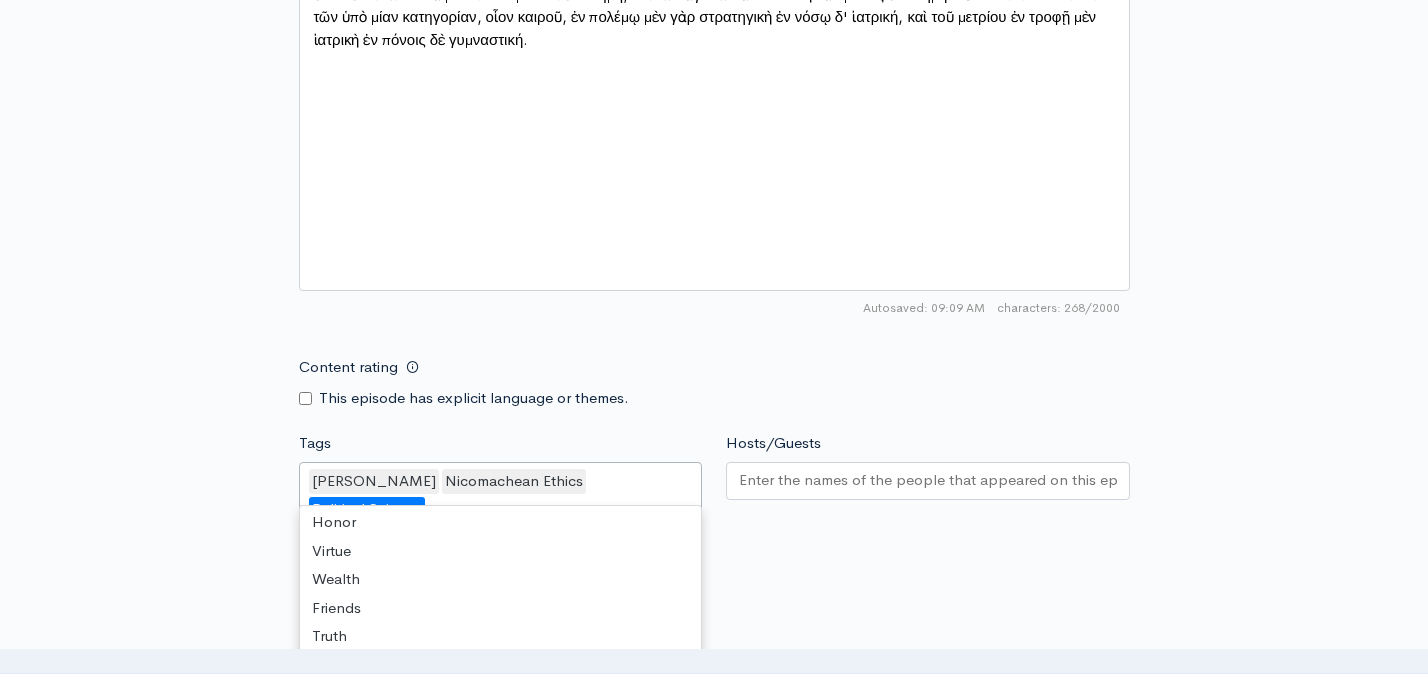 scroll, scrollTop: 174, scrollLeft: 0, axis: vertical 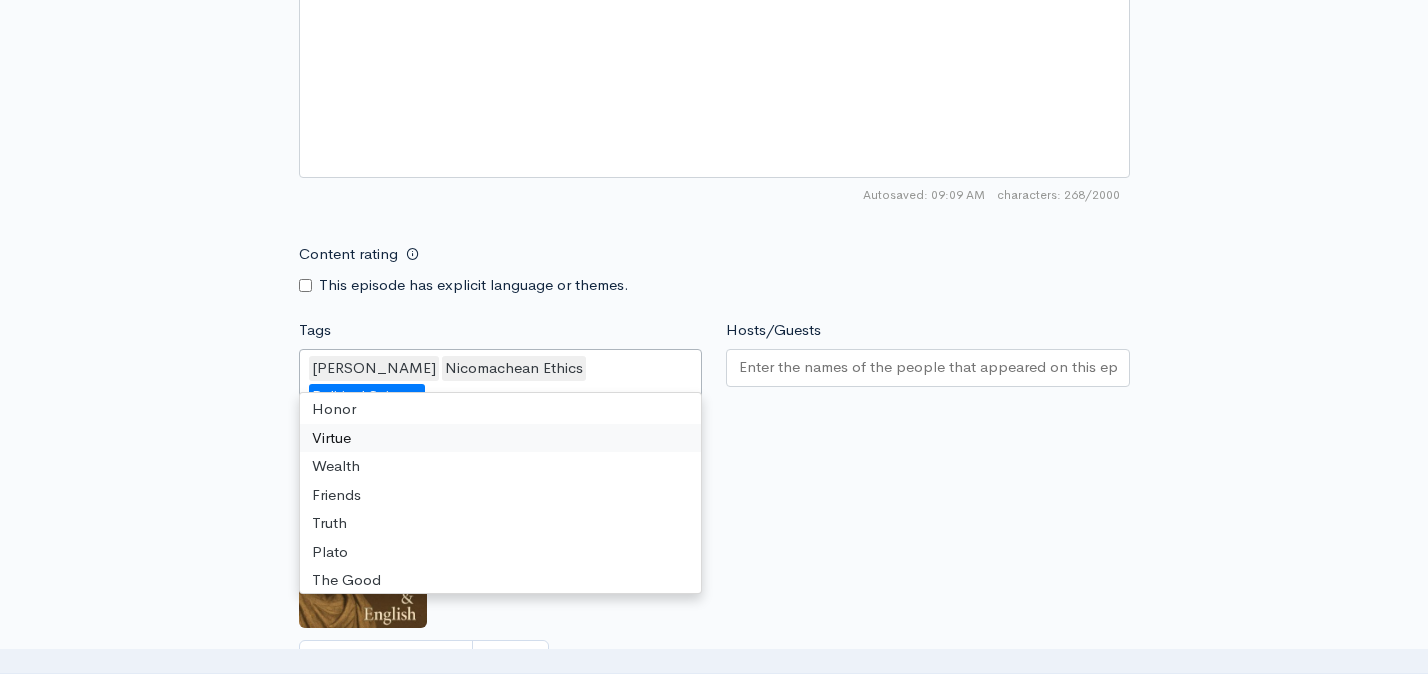 click on "Political Science" at bounding box center (367, 396) 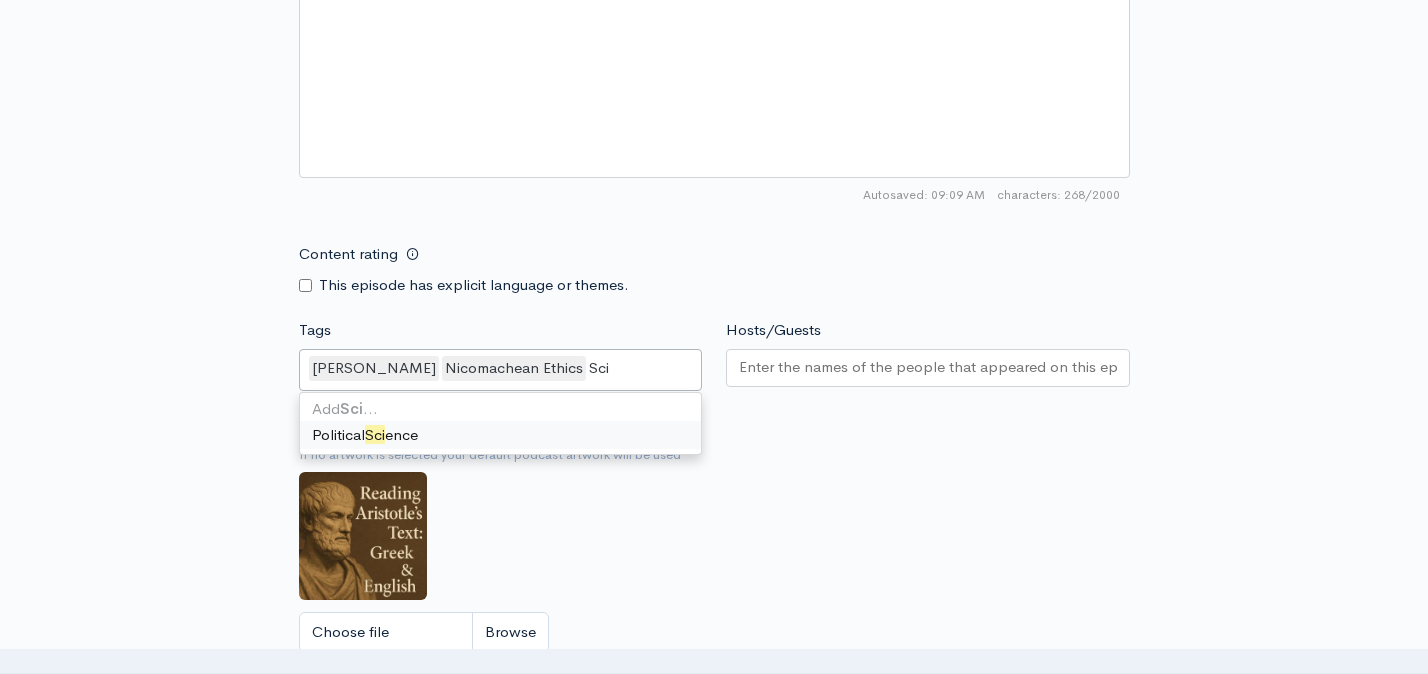 scroll, scrollTop: 0, scrollLeft: 0, axis: both 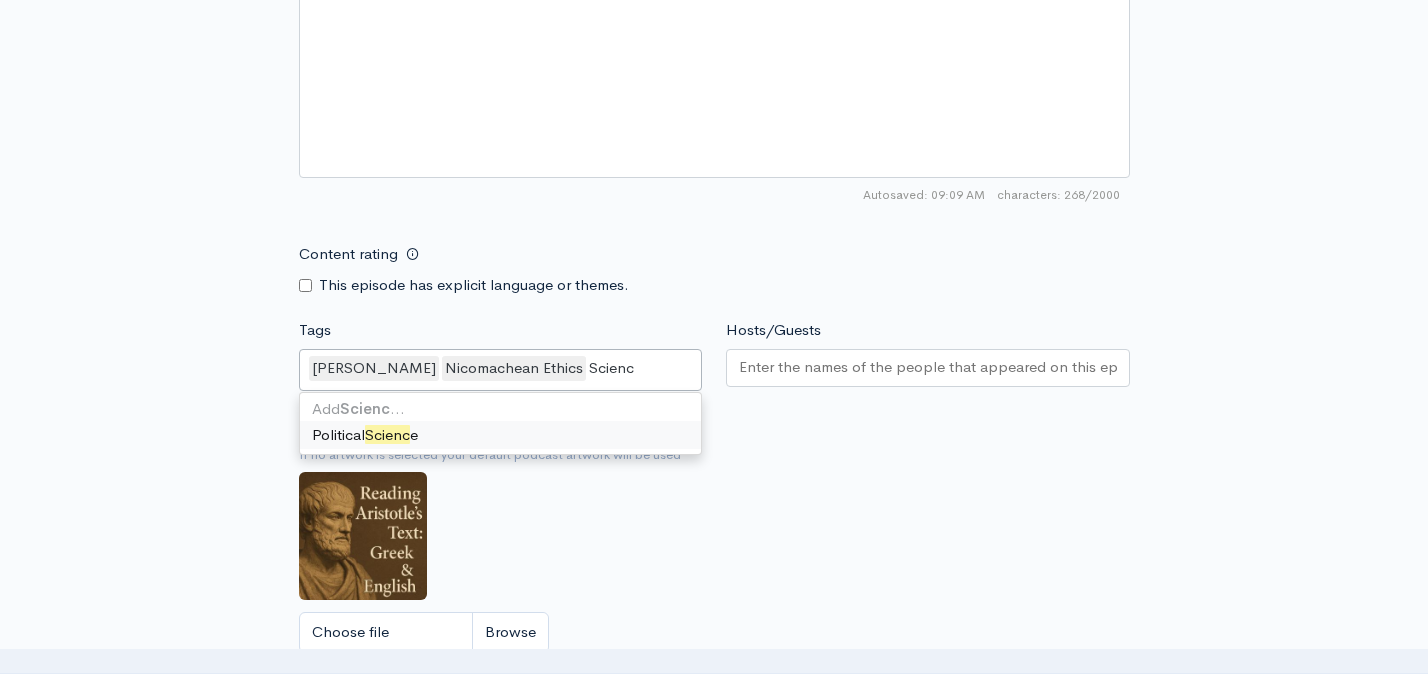 type on "Science" 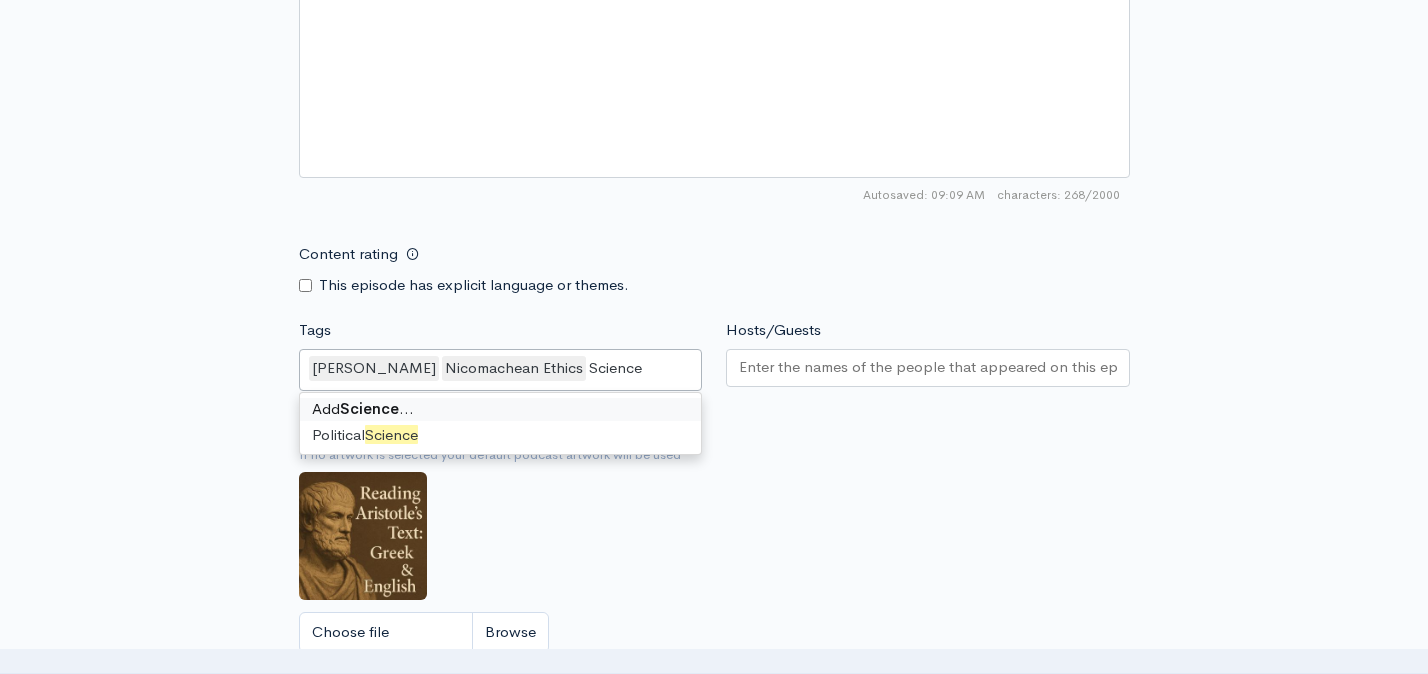 type 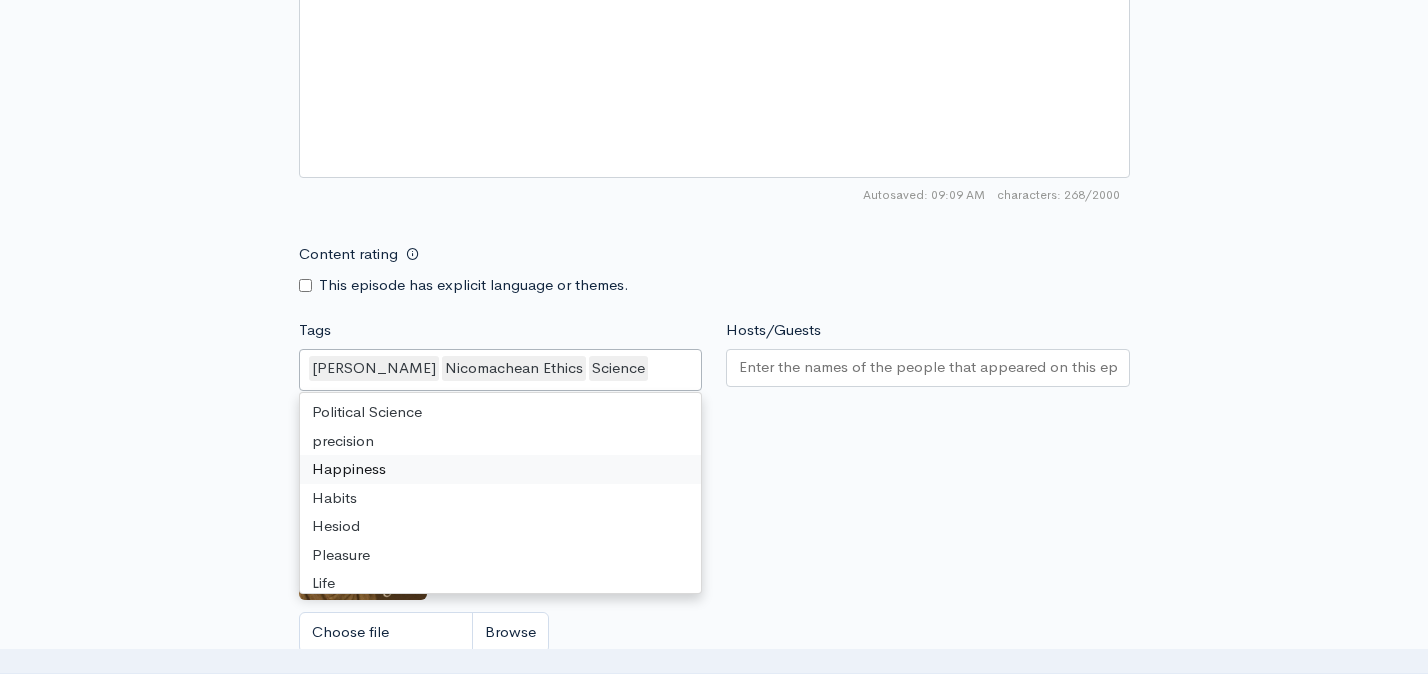 click on "Artwork
If no artwork is selected your default podcast artwork will be used
Choose file   0" at bounding box center [714, 542] 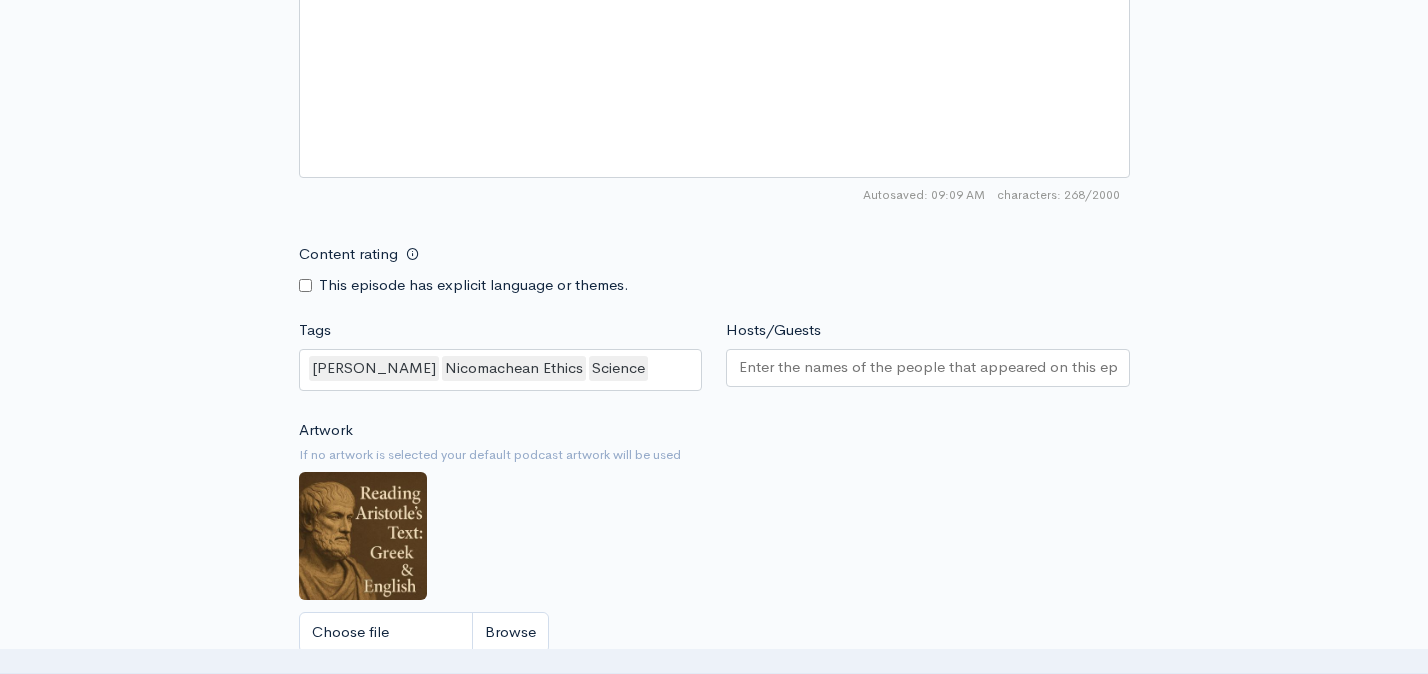 click on "Hosts/Guests" at bounding box center [928, 367] 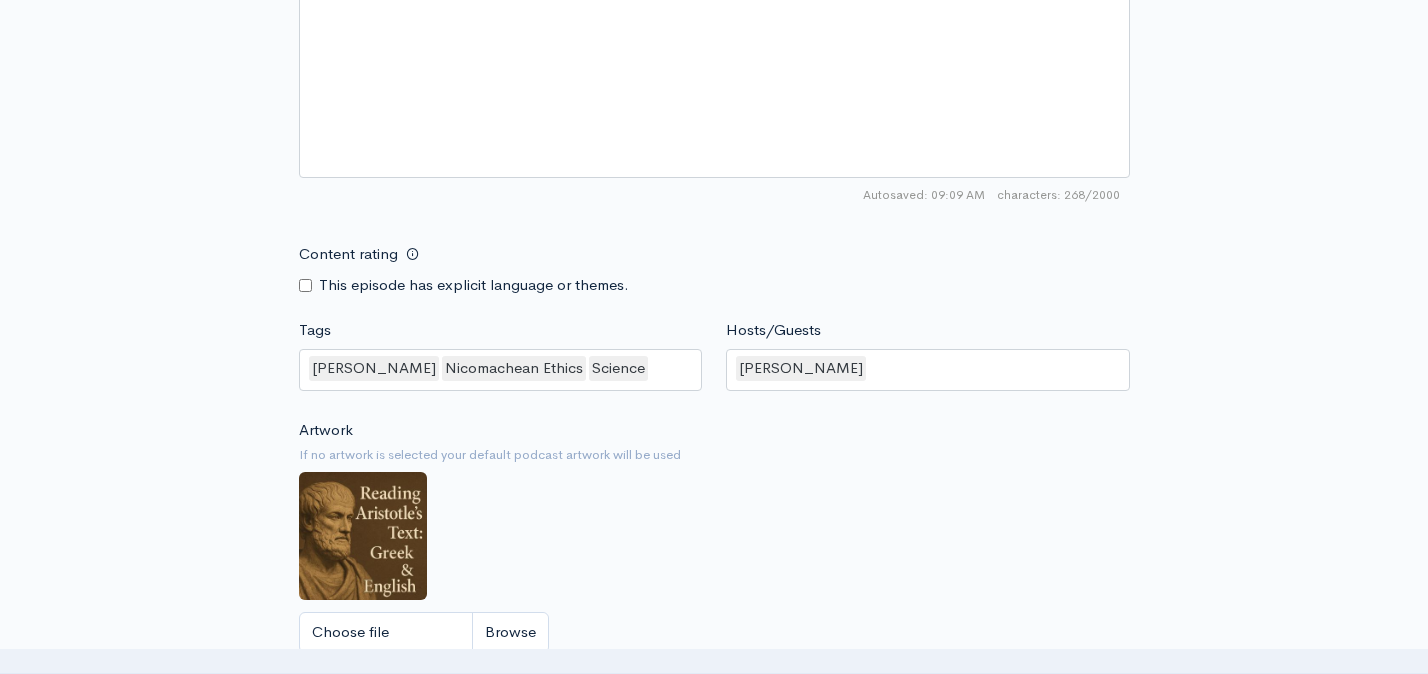 click on "Artwork
If no artwork is selected your default podcast artwork will be used
Choose file   0" at bounding box center [714, 542] 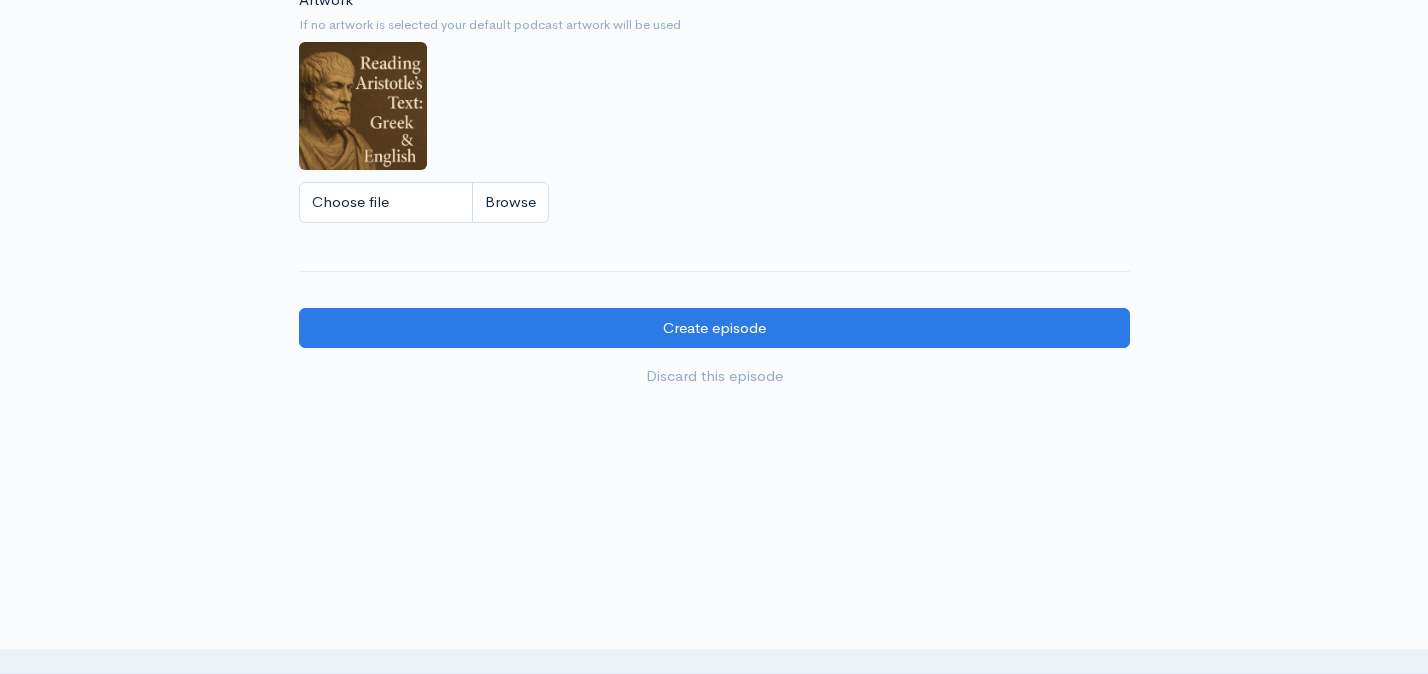 scroll, scrollTop: 1850, scrollLeft: 0, axis: vertical 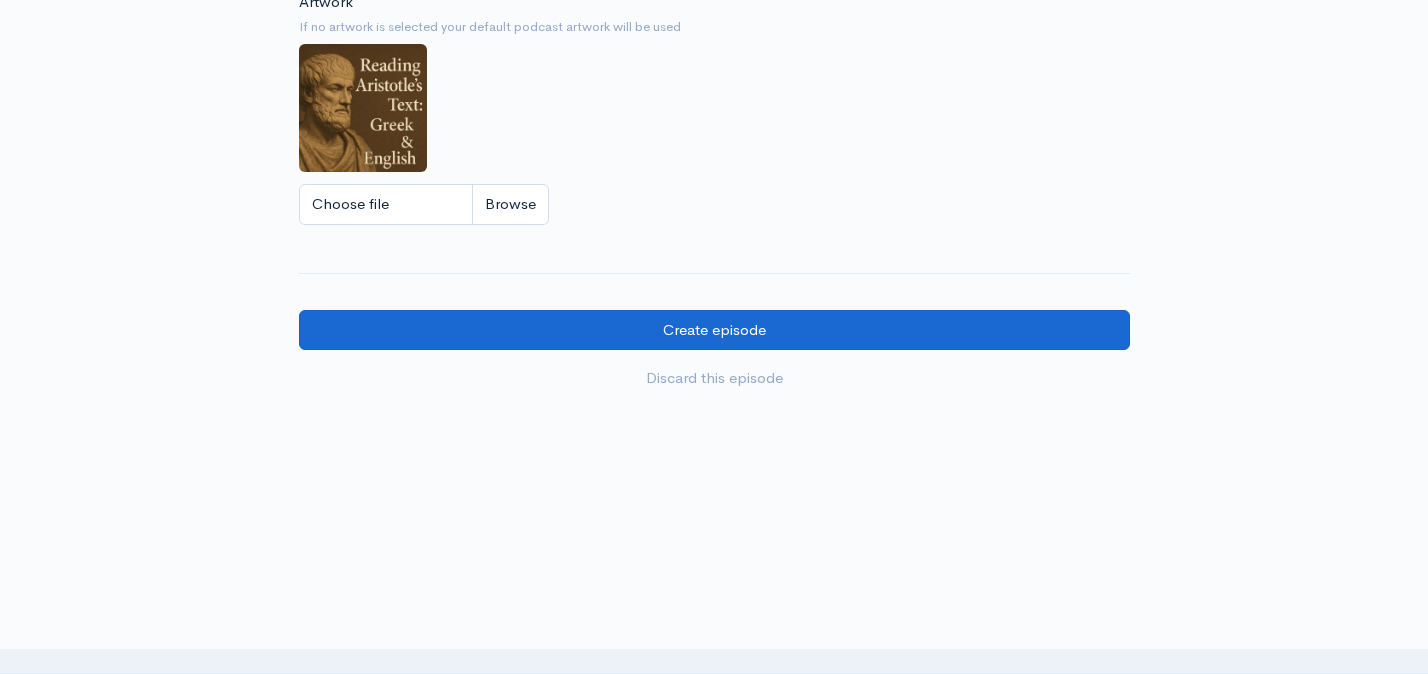 click on "Create episode" at bounding box center (714, 330) 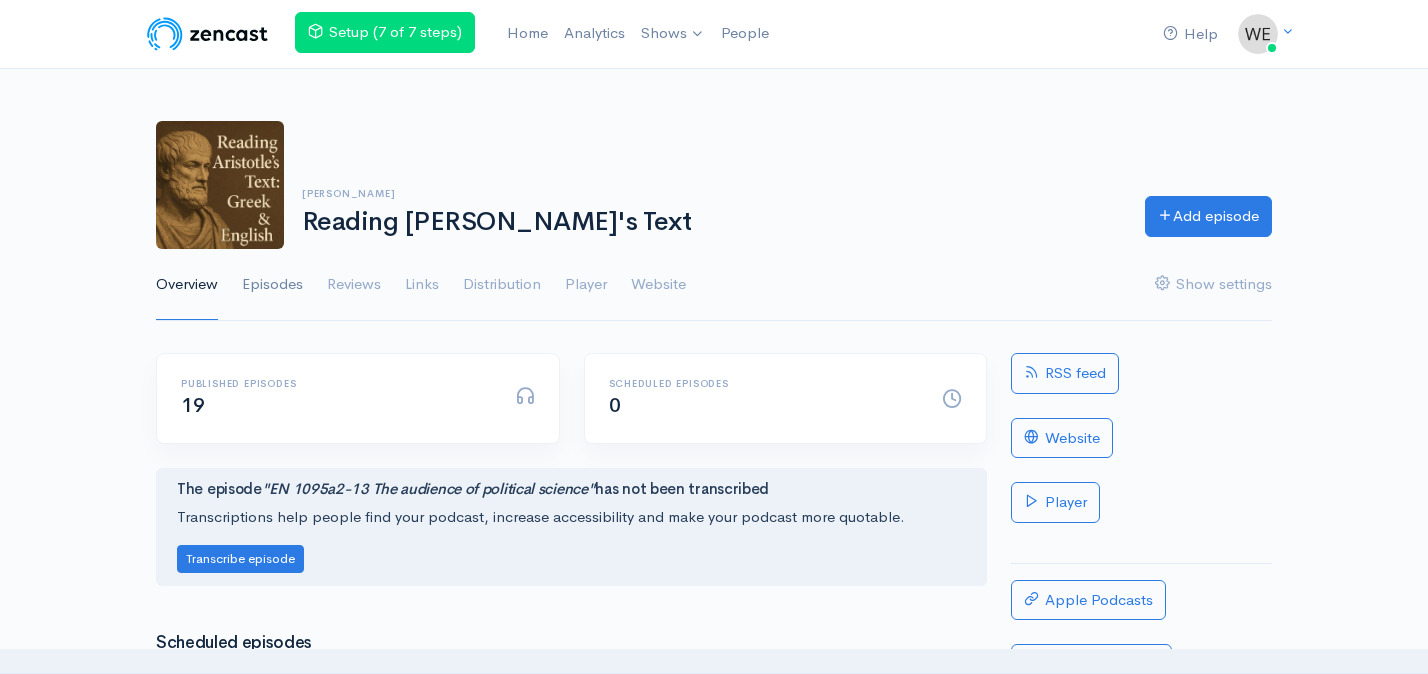 scroll, scrollTop: 0, scrollLeft: 0, axis: both 